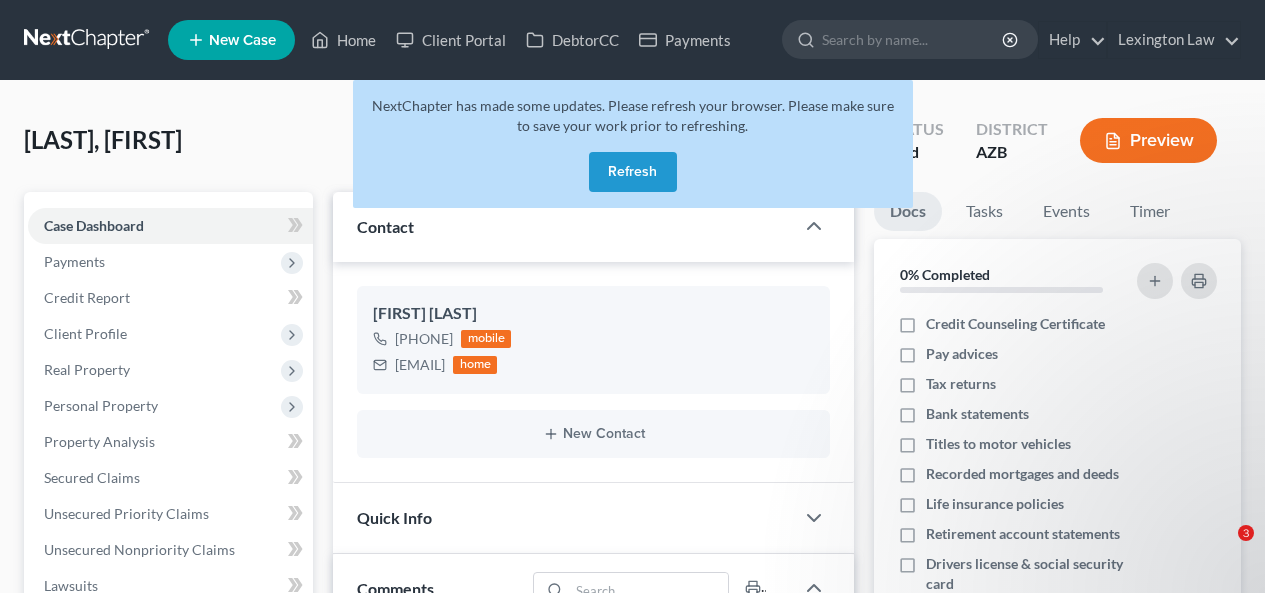 scroll, scrollTop: 600, scrollLeft: 0, axis: vertical 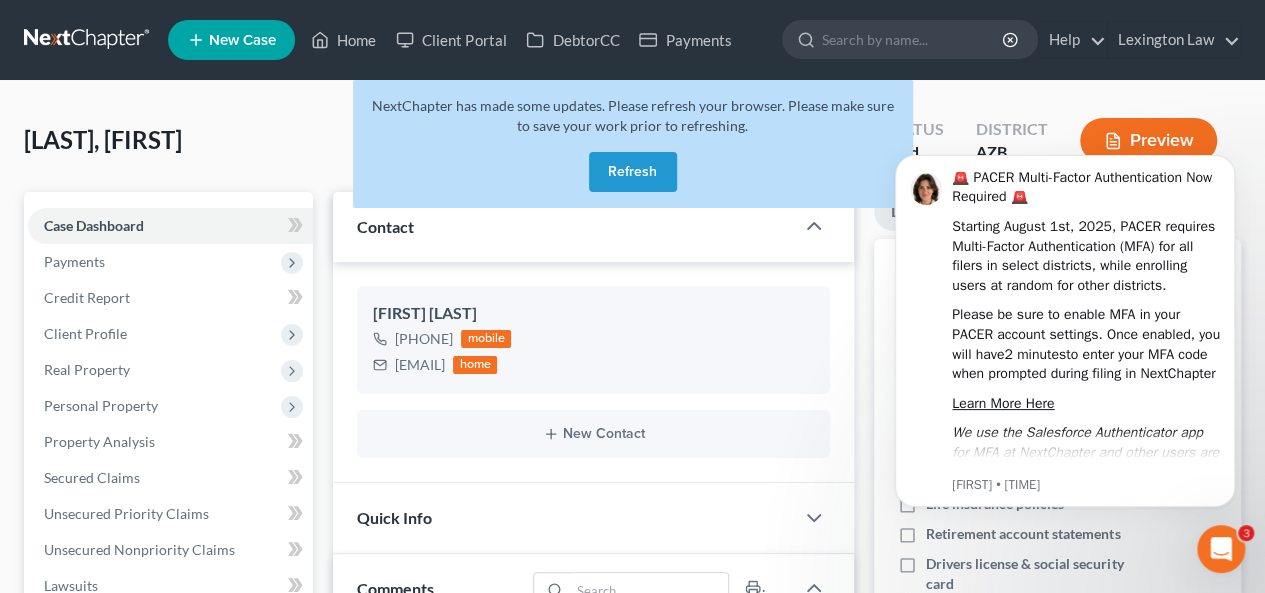 click on "Refresh" at bounding box center [633, 172] 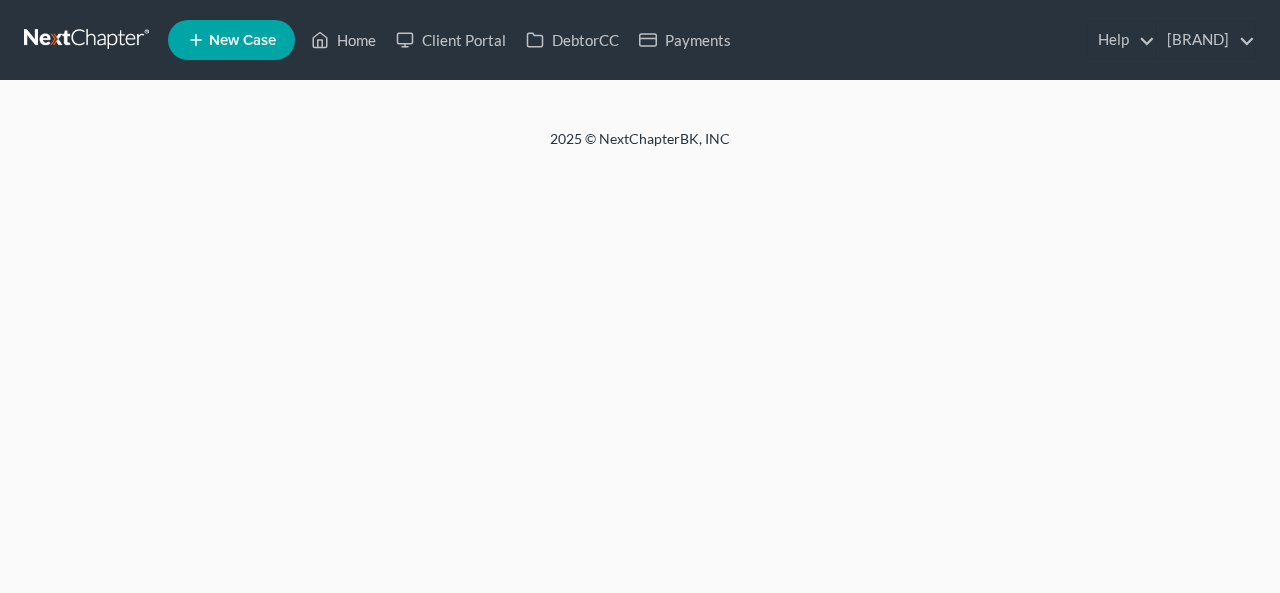 scroll, scrollTop: 0, scrollLeft: 0, axis: both 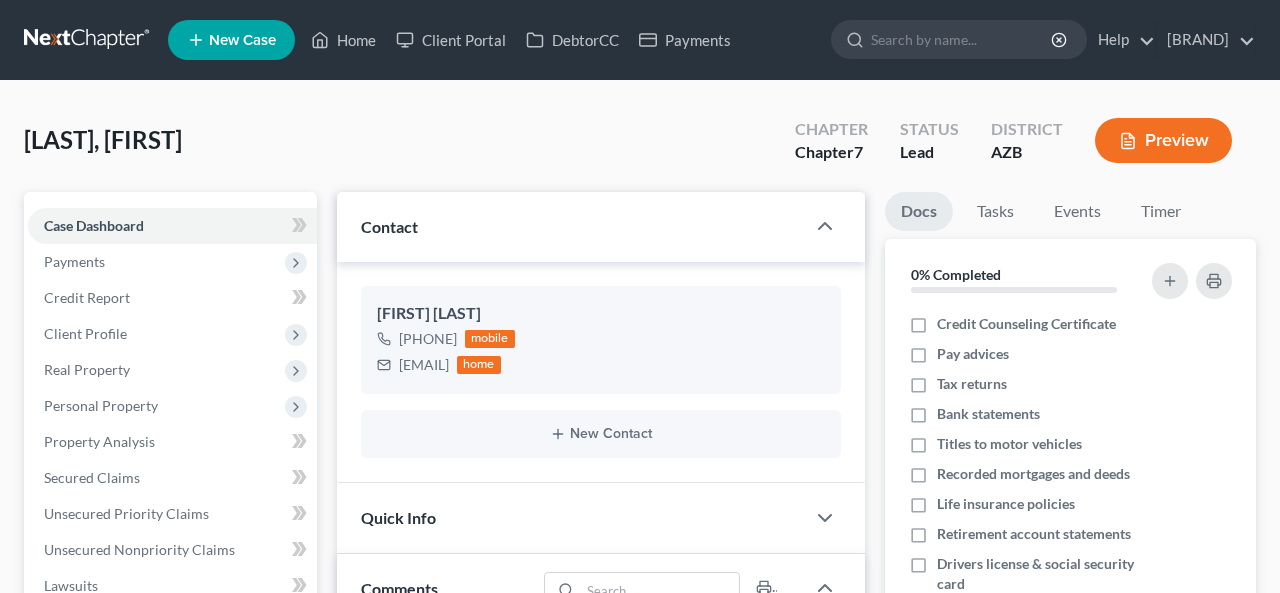 click on "New Case" at bounding box center [242, 40] 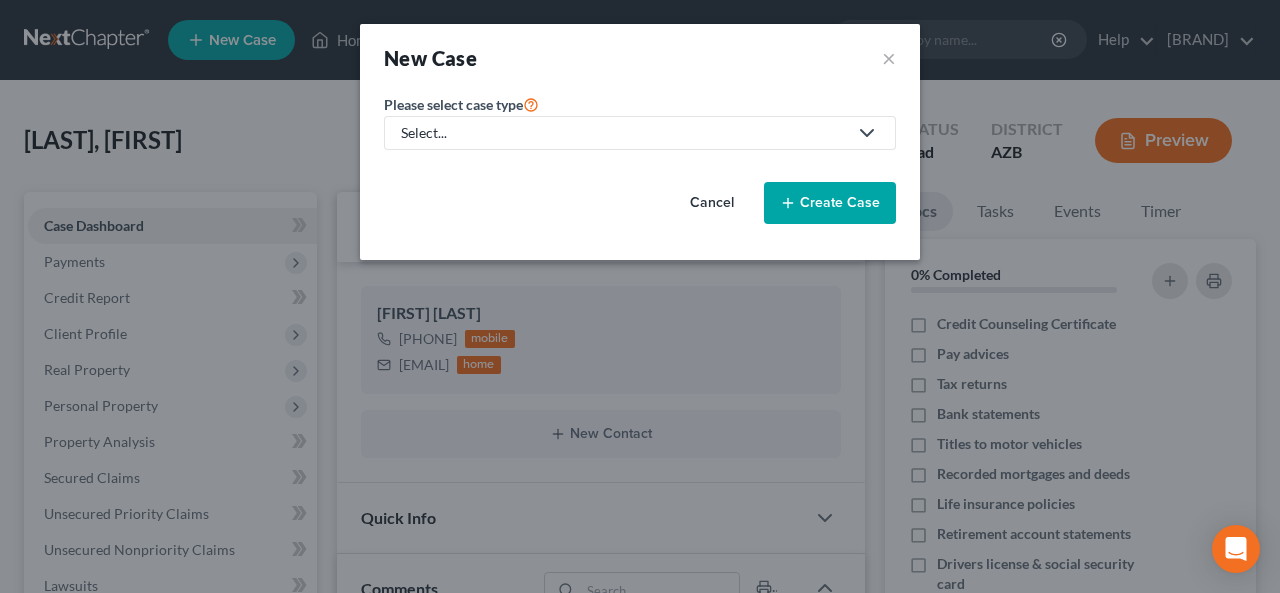 scroll, scrollTop: 390, scrollLeft: 0, axis: vertical 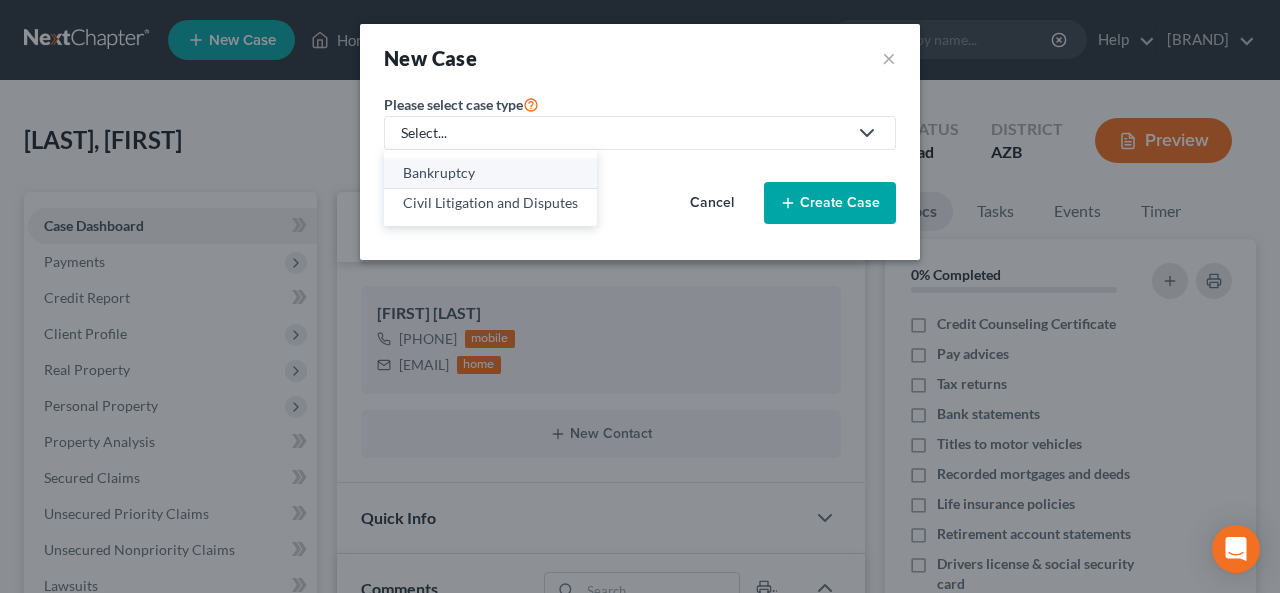click on "Bankruptcy" at bounding box center (490, 173) 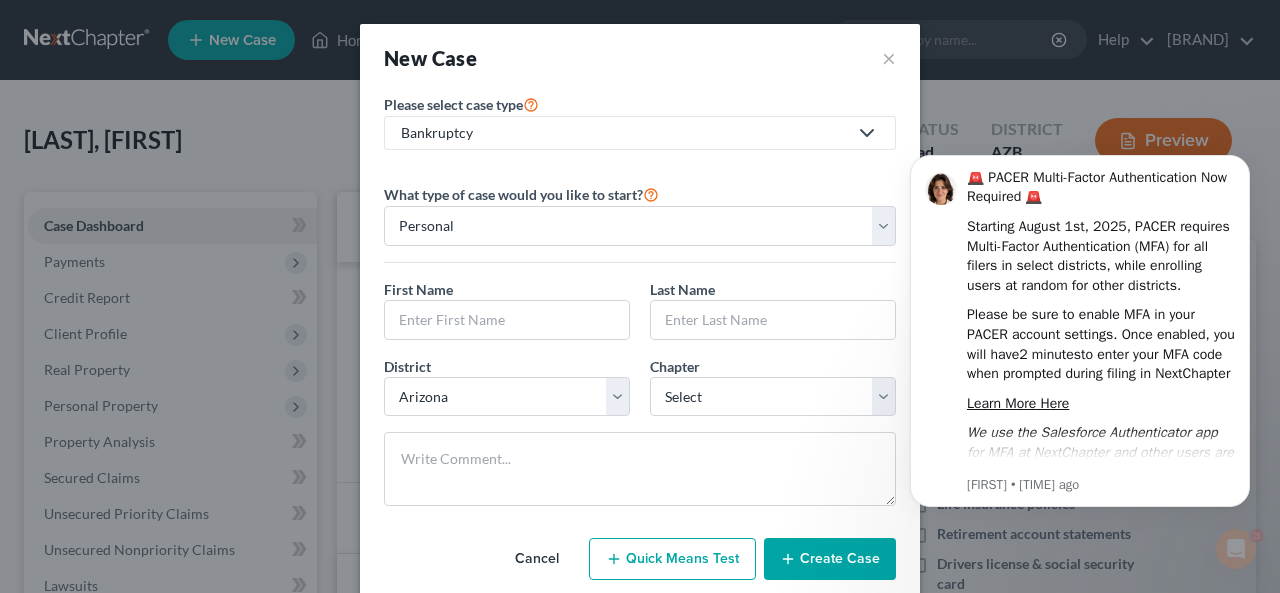 scroll, scrollTop: 0, scrollLeft: 0, axis: both 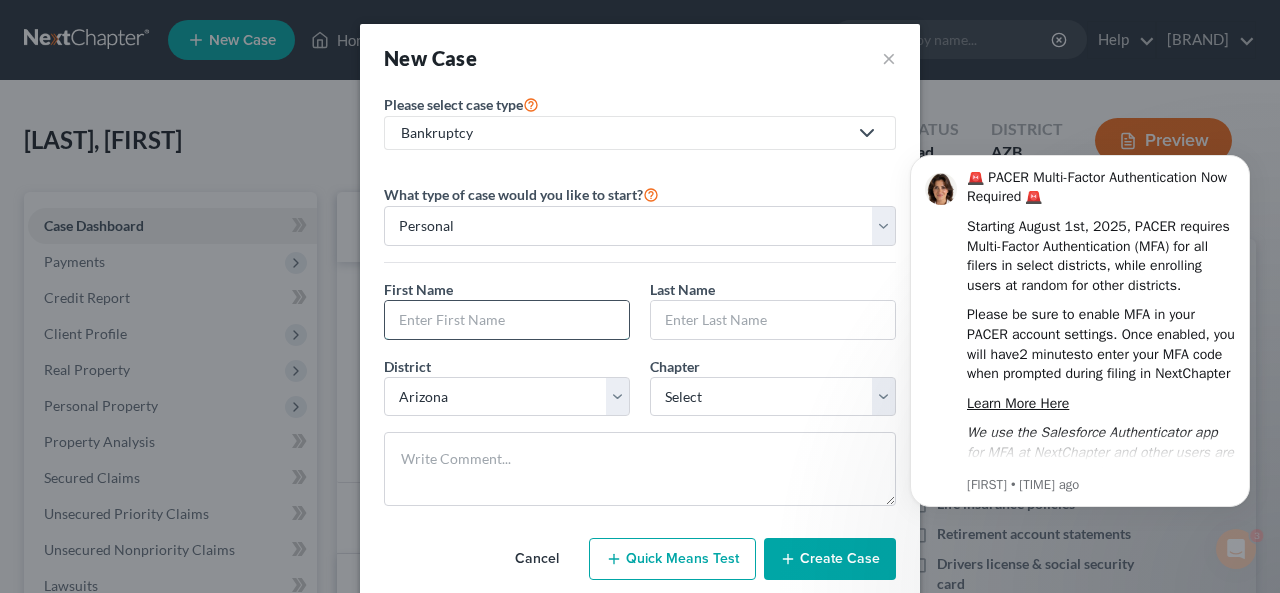 click at bounding box center (507, 320) 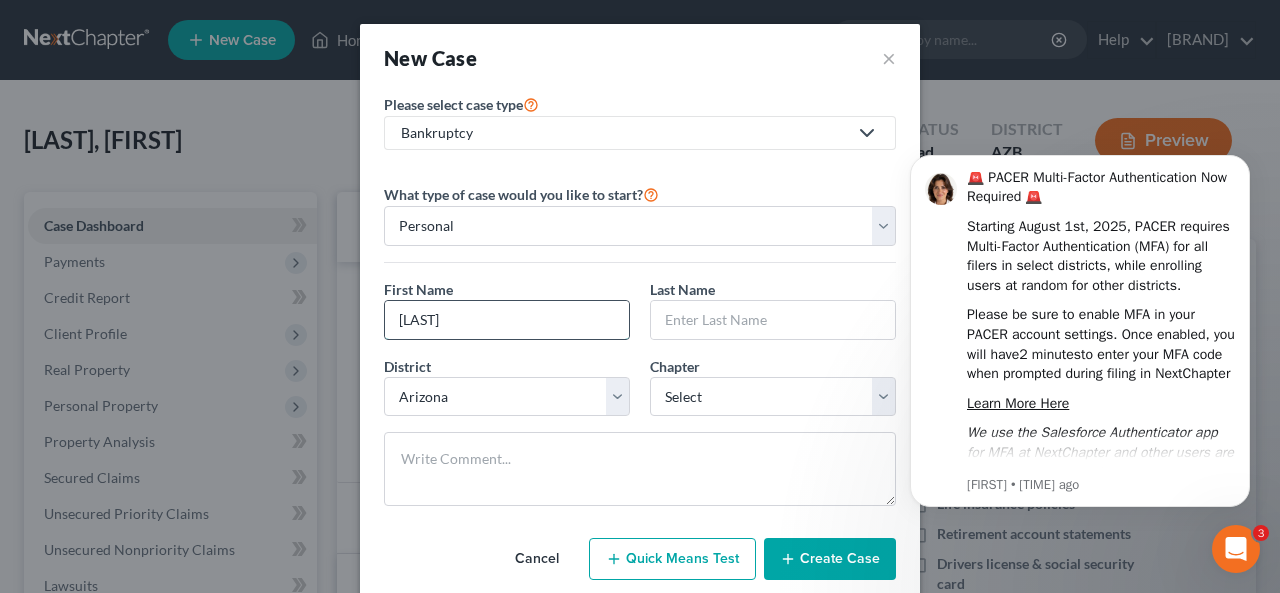 type on "[LAST]" 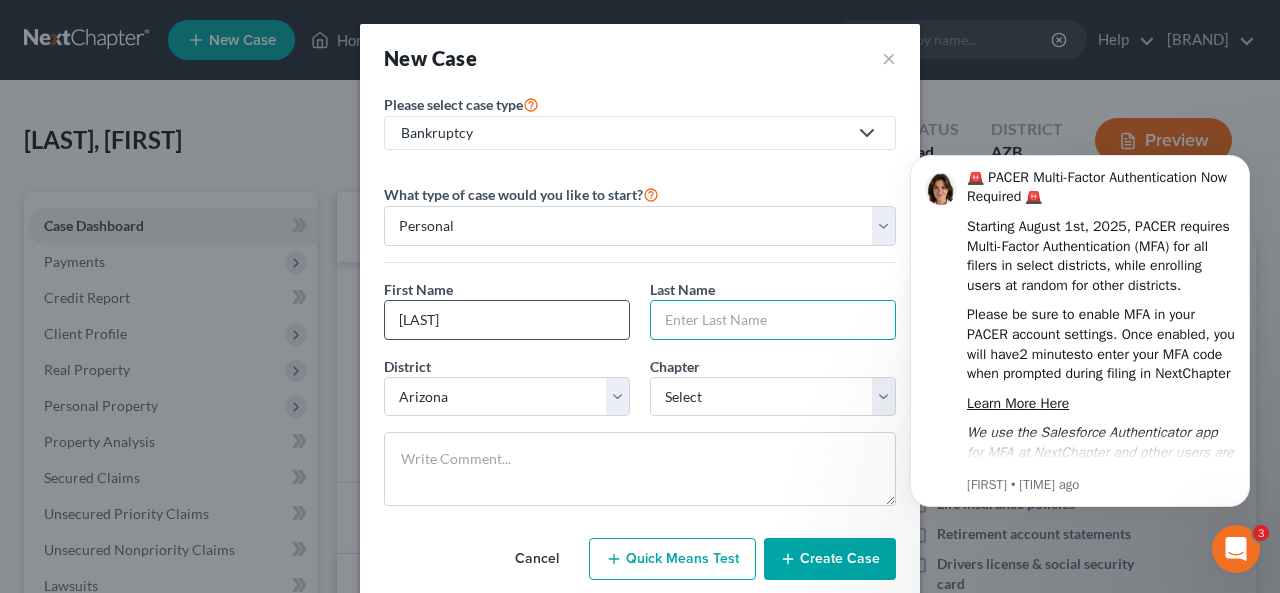 paste on "[LAST]" 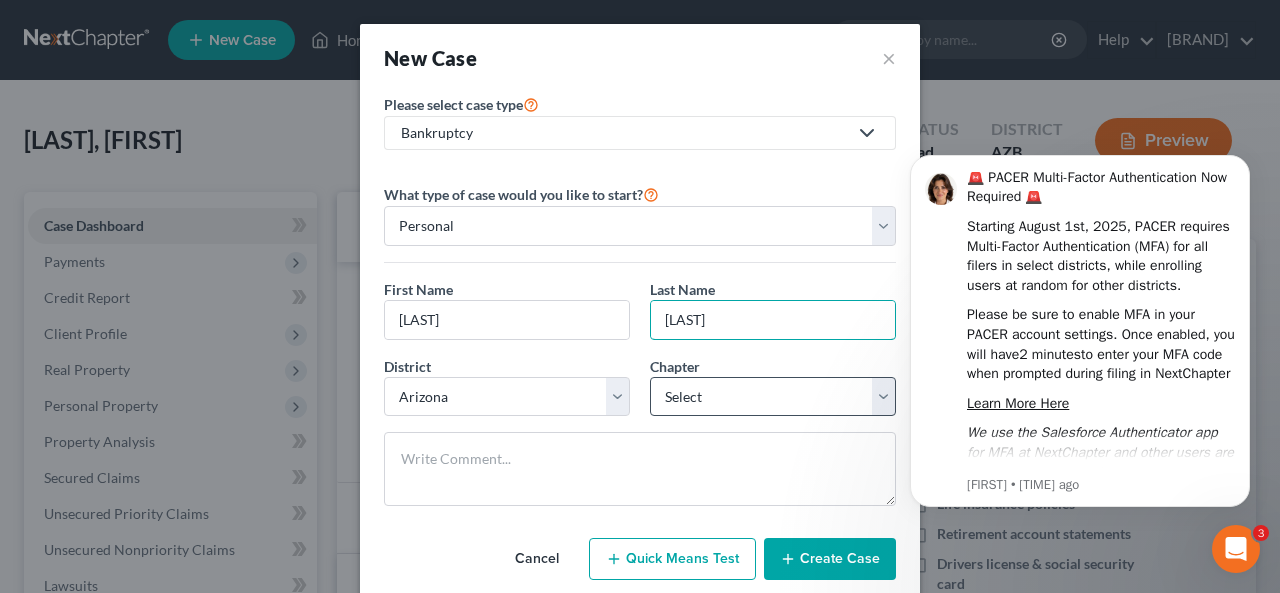 type on "[LAST]" 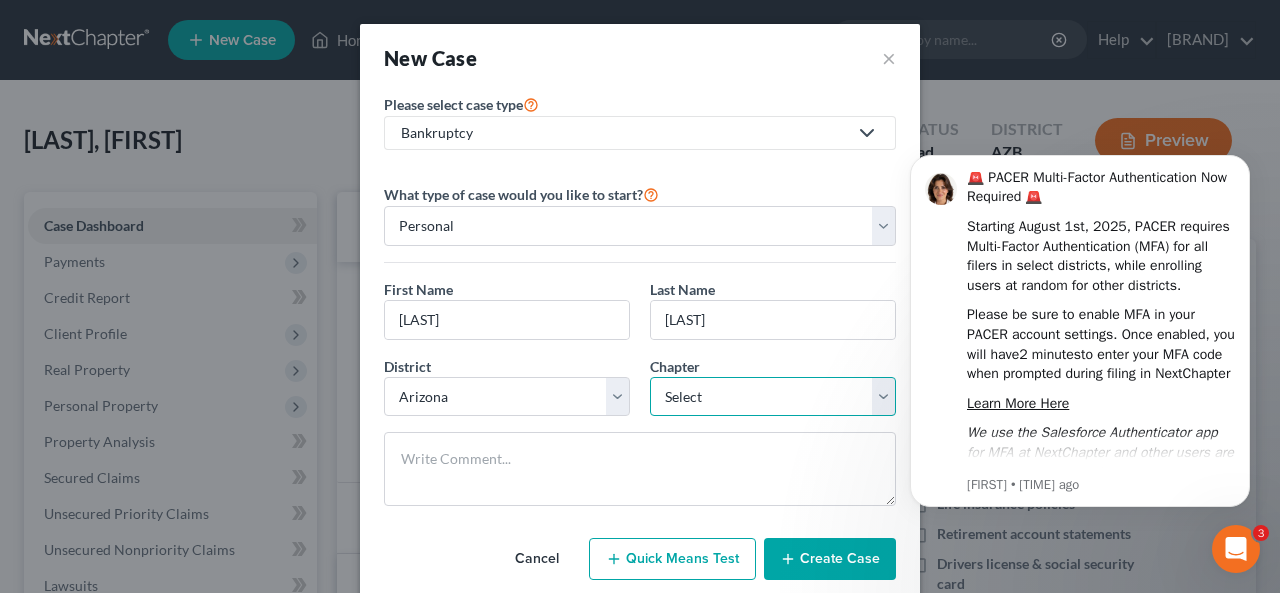 click on "Select 7 11 12 13" at bounding box center [773, 397] 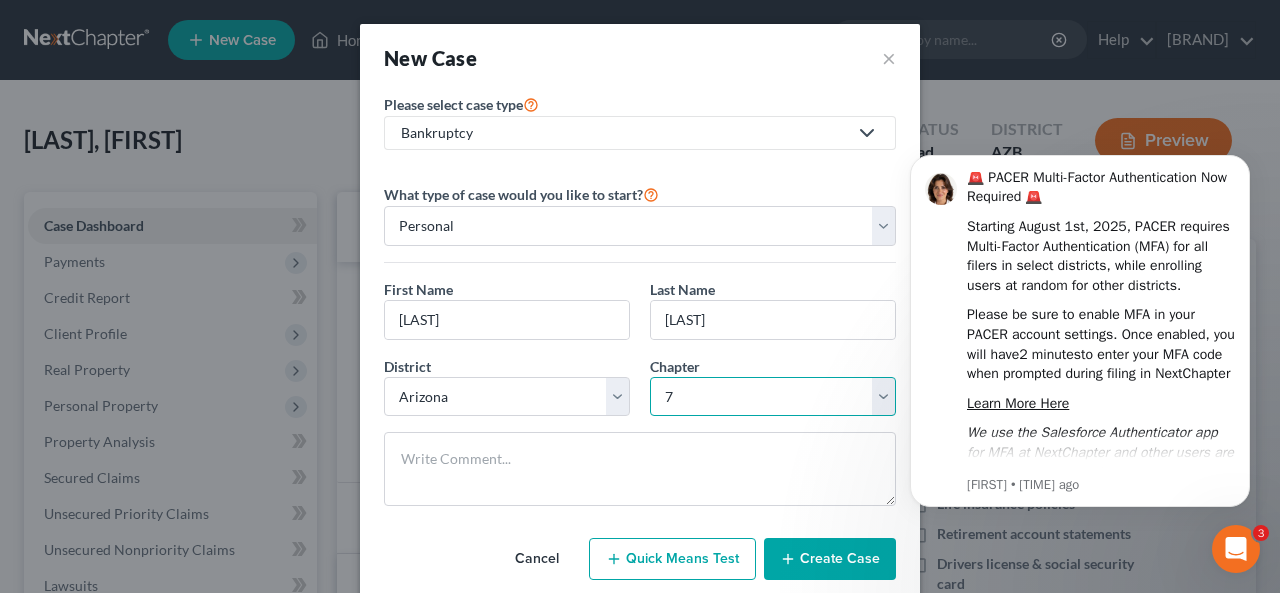 click on "Select 7 11 12 13" at bounding box center [773, 397] 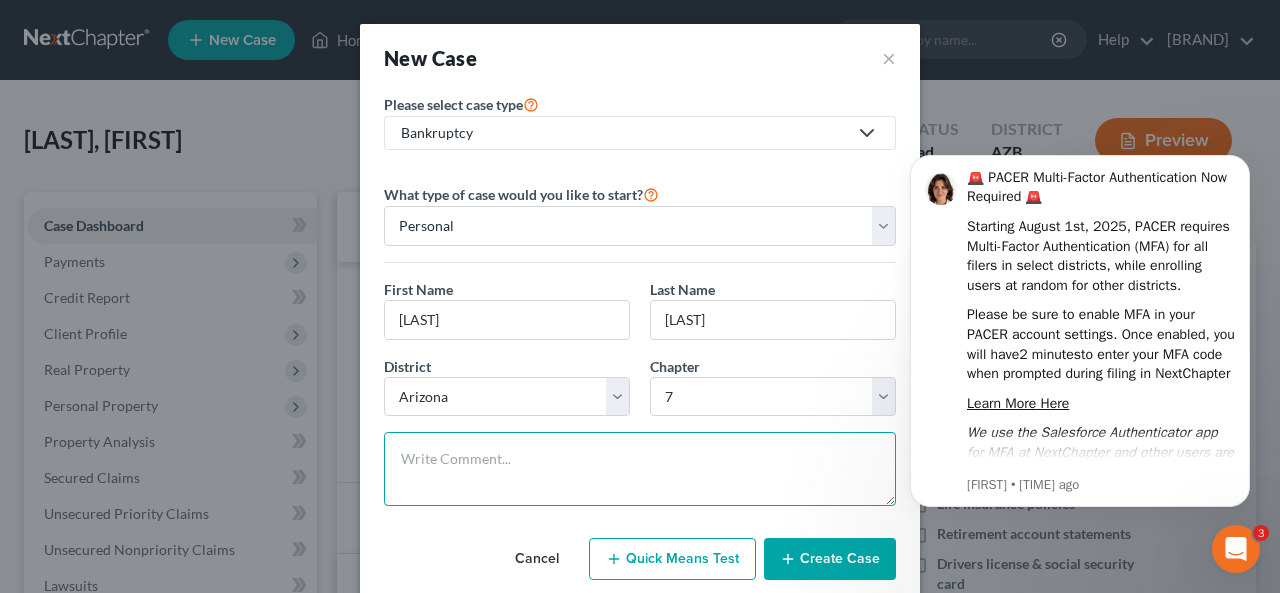 click at bounding box center (640, 469) 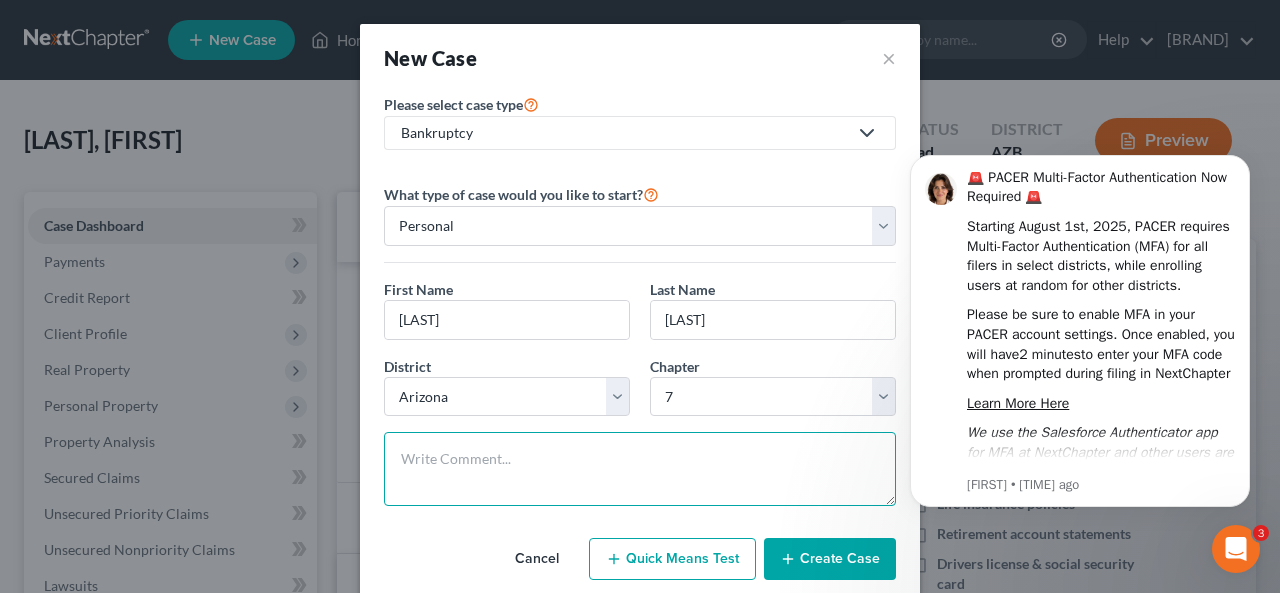 click at bounding box center [640, 469] 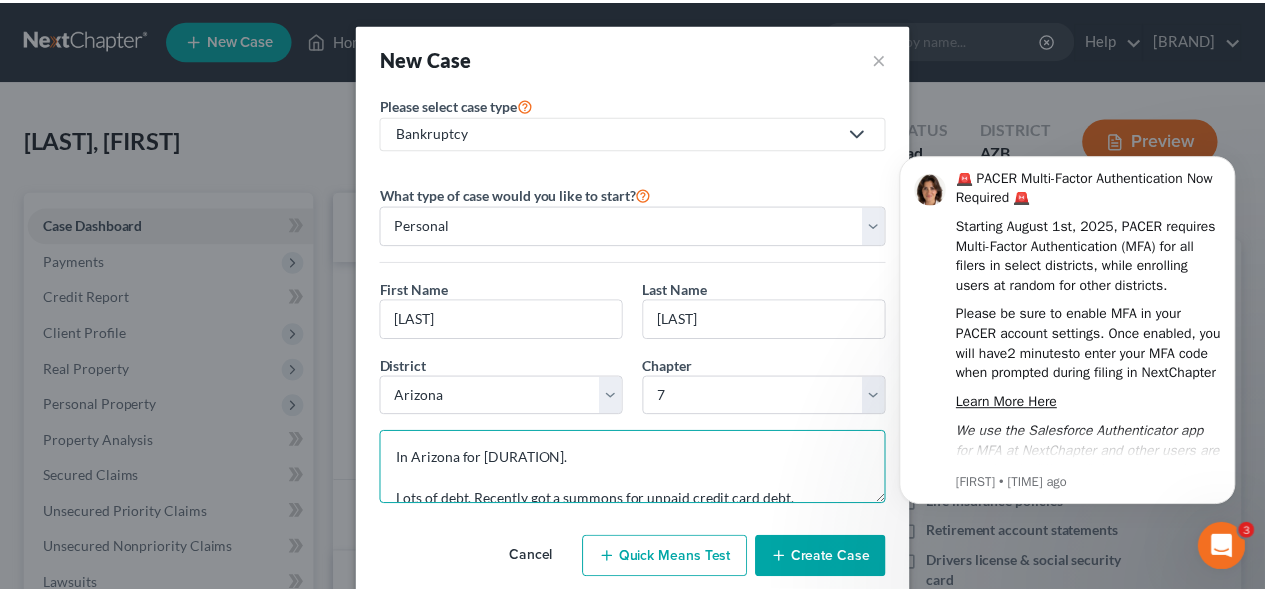 scroll, scrollTop: 739, scrollLeft: 0, axis: vertical 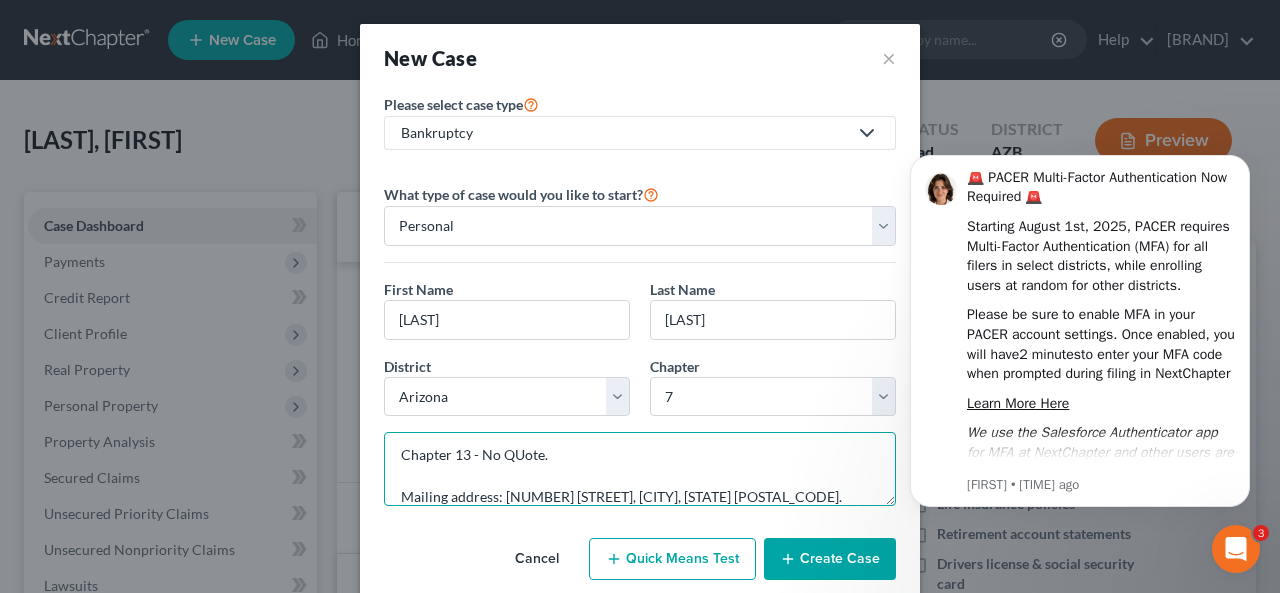 type on "In Arizona for [DURATION].
Lots of debt. Recently got a summons for unpaid credit card debt.
Single with [NUMBER] kids. Under [AGE].
Own a home. just got up to date, with signing a new agreement about a forebearance. Asked about forebearance clause and bankruptcy.
No back taxes. All tax returns filed and up to date.
Vehicles: none. Under fiance's name and under brother's name.
He had a trust, [YEAR] ago sold to his brother.
No vehicles in his name.
Charge card debt: $ [AMOUNT].
Student Loans: None.
No ownership interest in a trust now.
Friend or family member loans: No.
No previous bankruptcies.
Annual salary is $ [AMOUNT]. Fiancee - 0 income living in same home.
Extraordinary assets: None.
He is getting Financial Aide.
Chapter 7 - $ [AMOUNT] - Attorney's fees $ [AMOUNT]. $ [AMOUNT] total.
Chapter 13 - No QUote.
Mailing address: [NUMBER] [STREET], [CITY], [STATE] [POSTAL_CODE]." 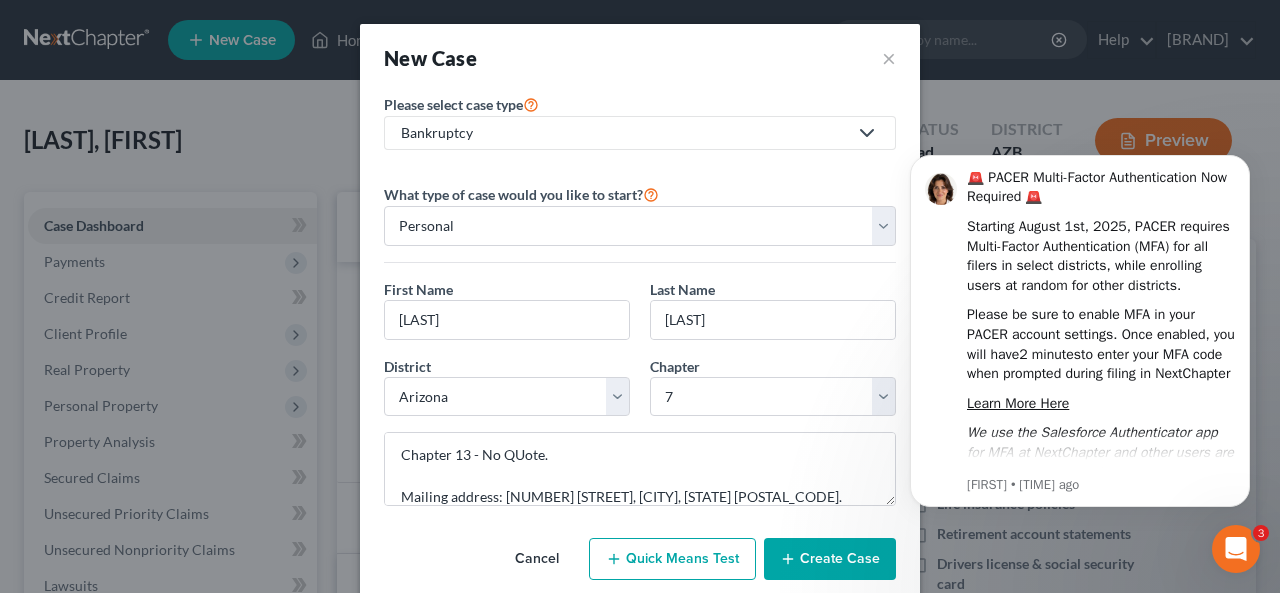 click on "Create Case" at bounding box center [830, 559] 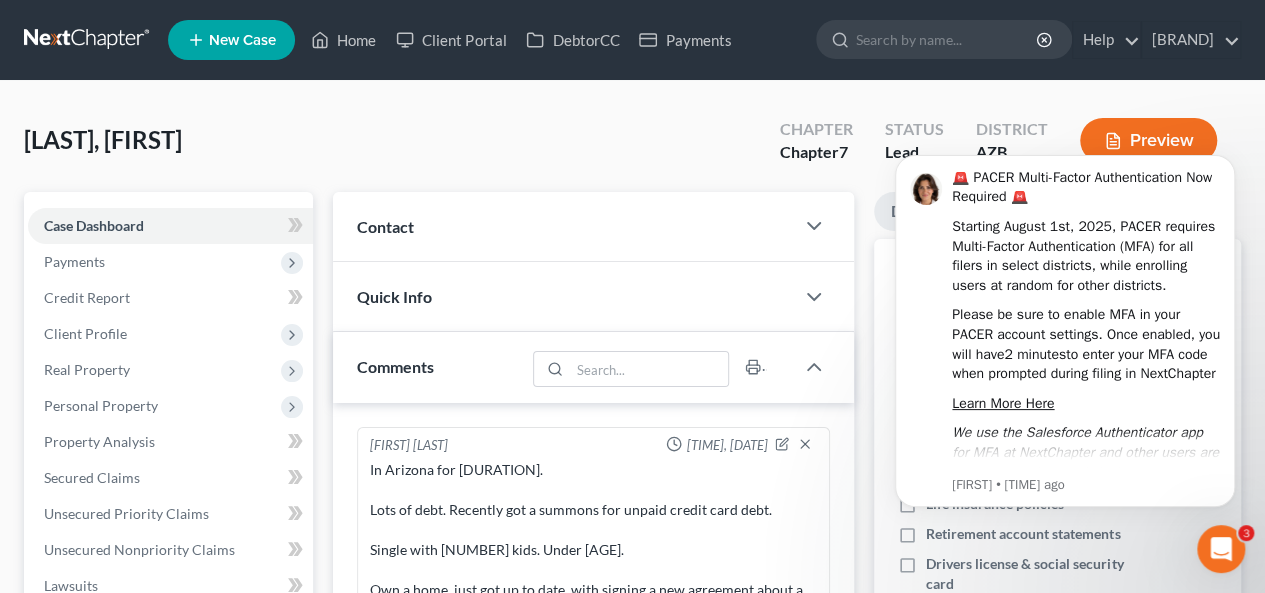 scroll, scrollTop: 485, scrollLeft: 0, axis: vertical 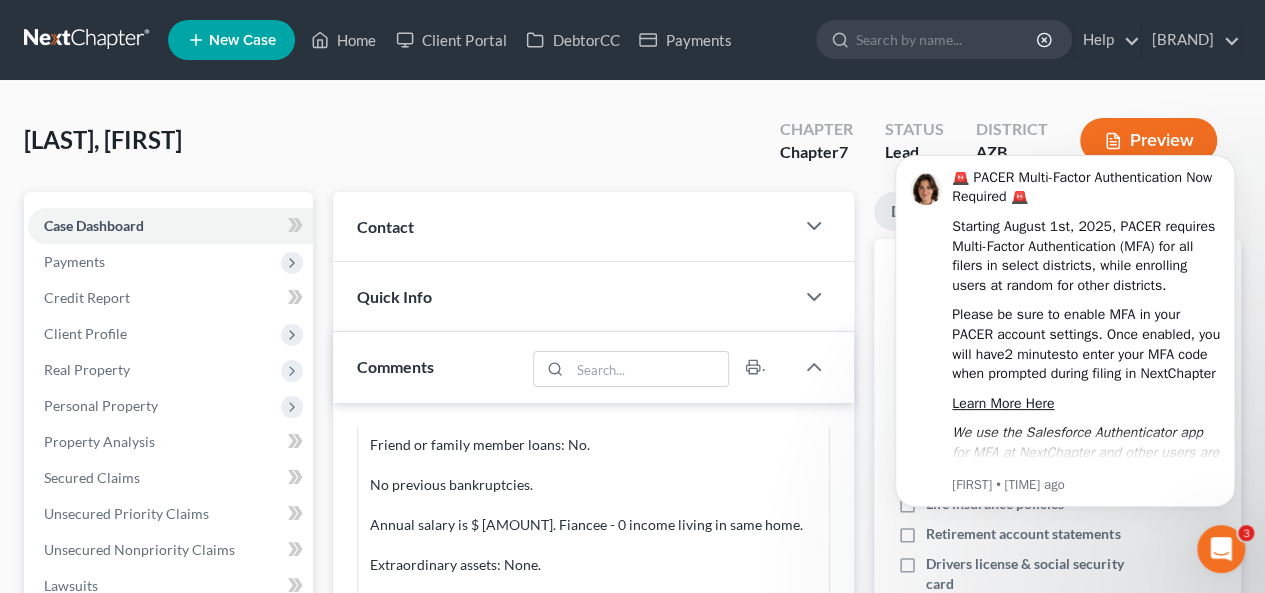 click on "Contact" at bounding box center (563, 226) 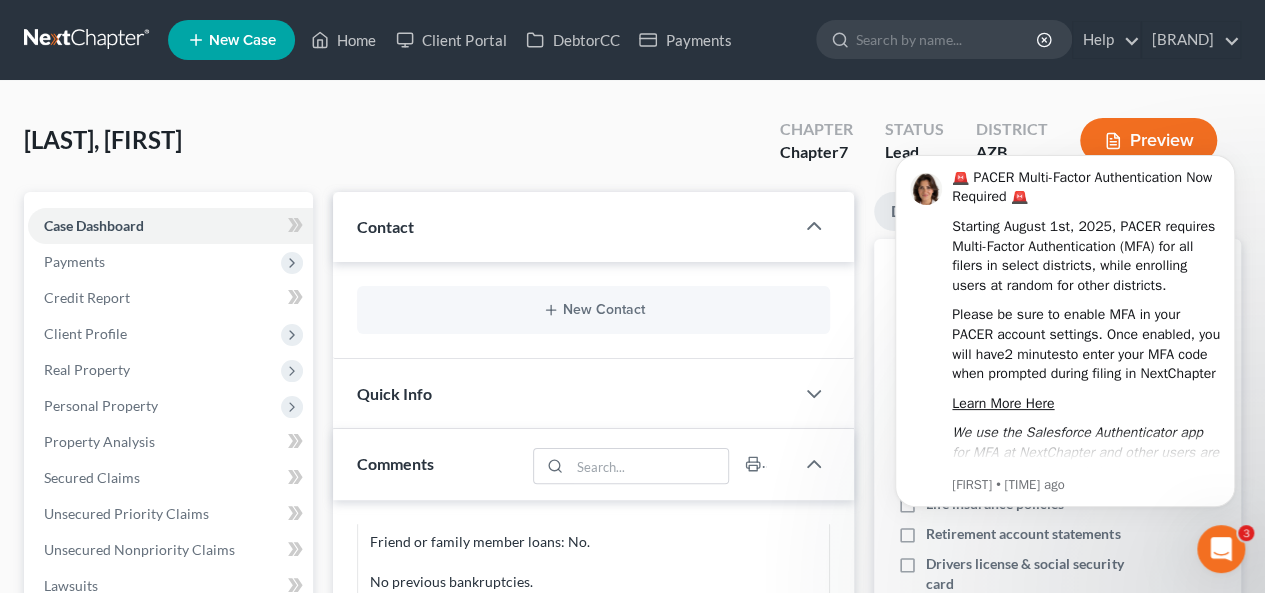 click on "New Contact" at bounding box center (593, 310) 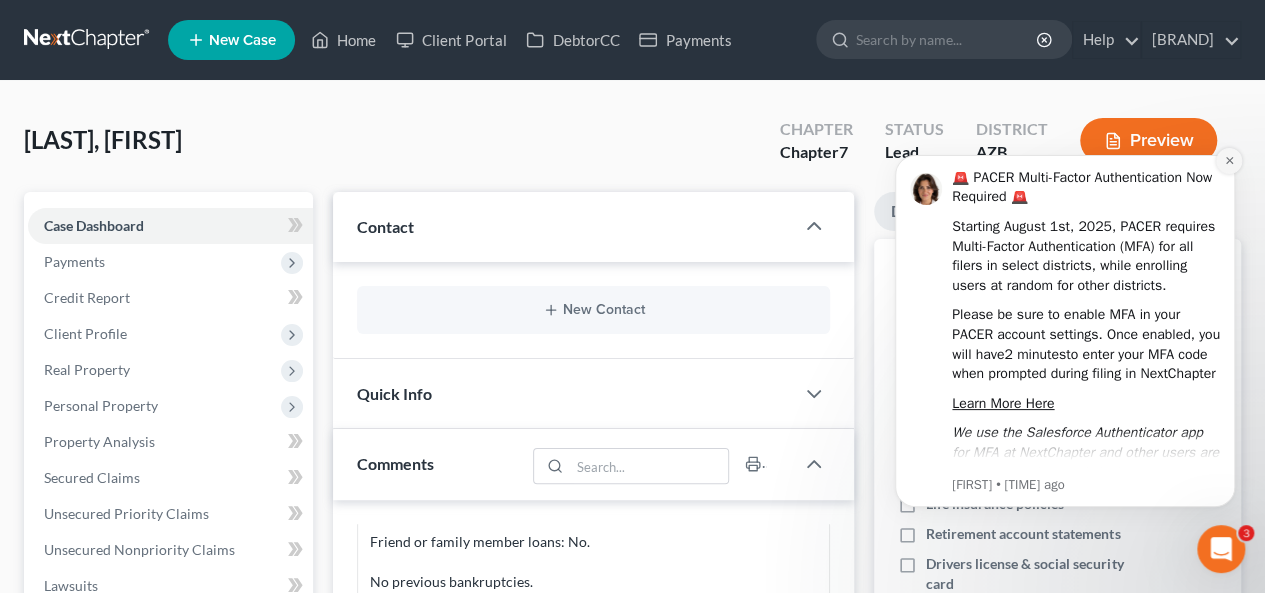 click 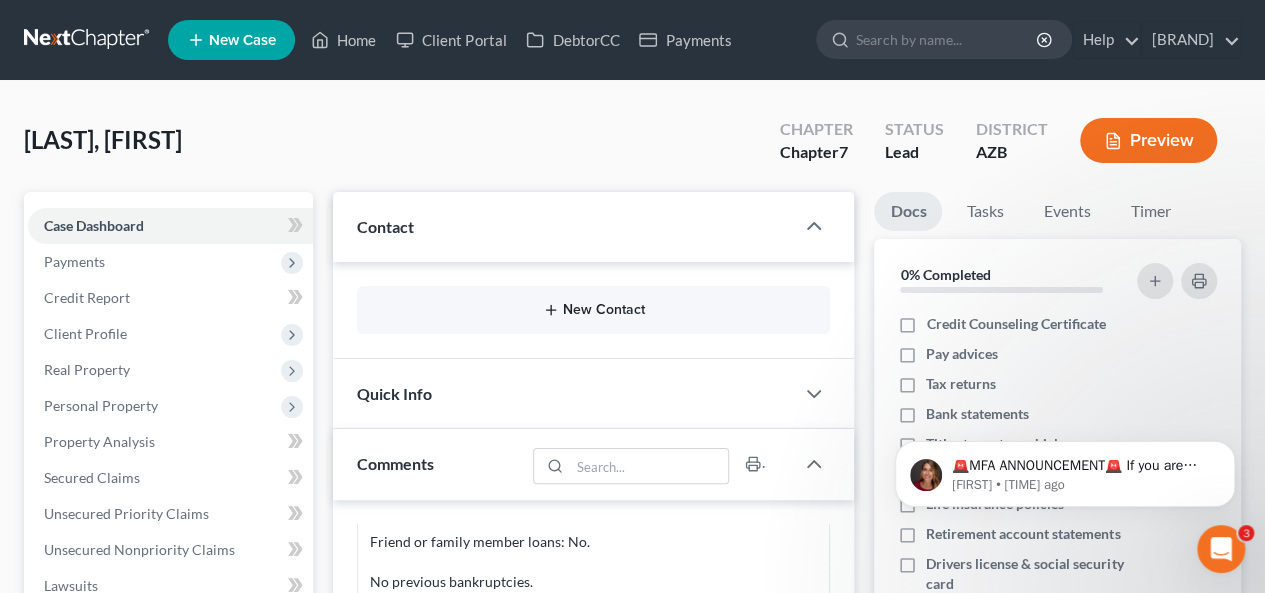 click 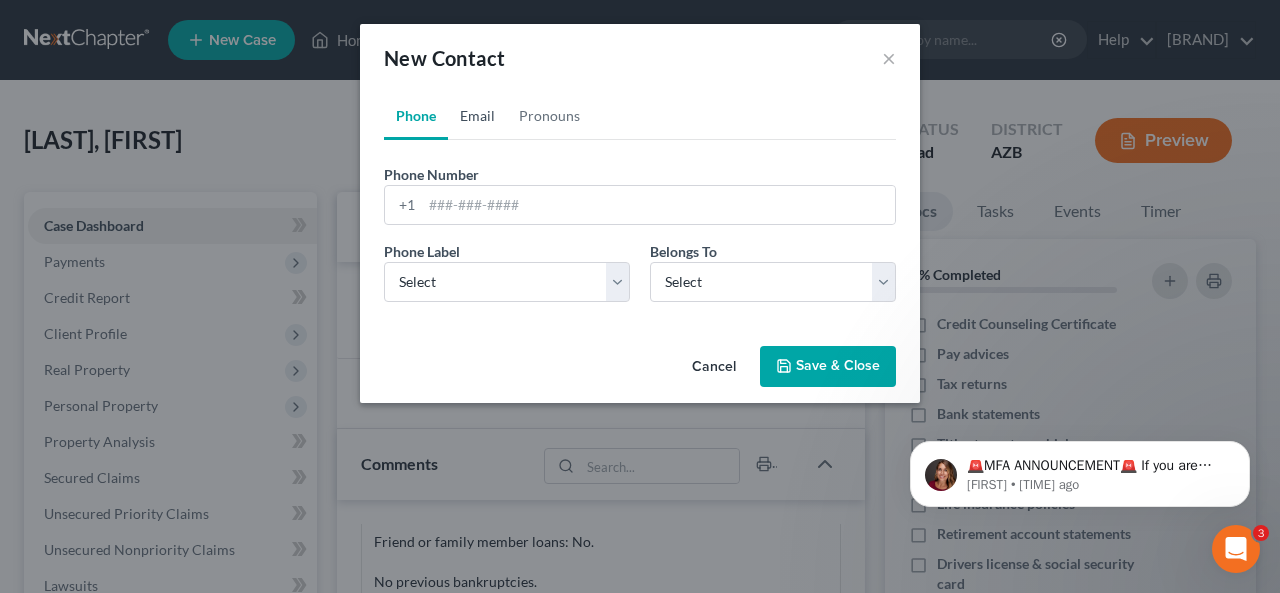 click on "Email" at bounding box center [477, 116] 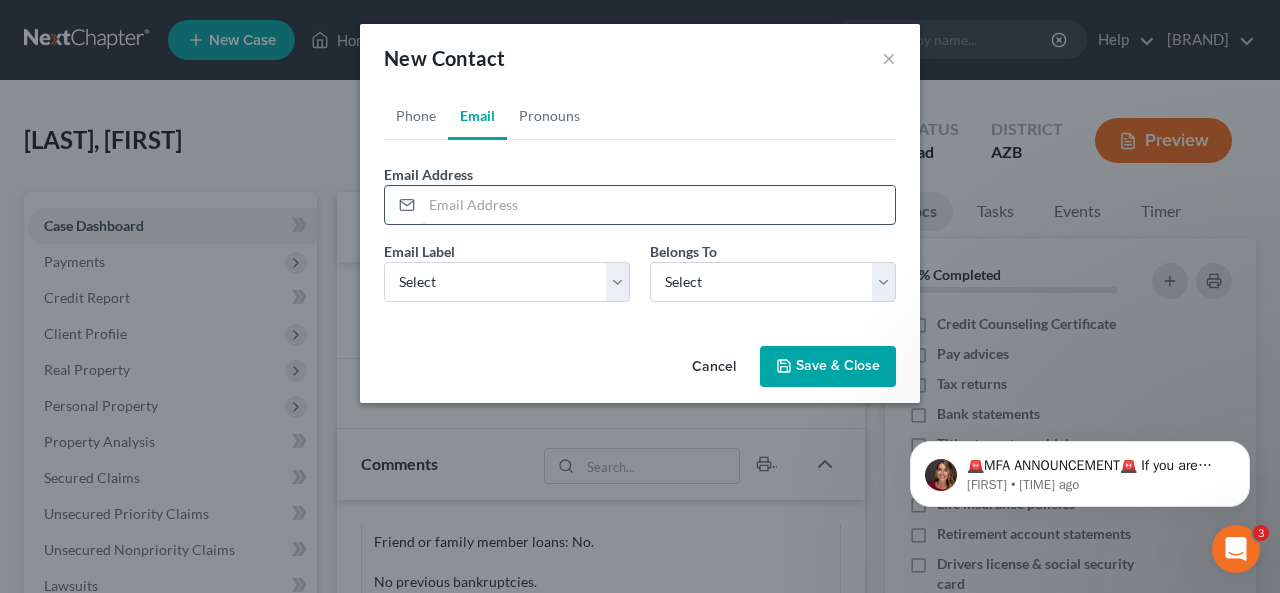 click at bounding box center (658, 205) 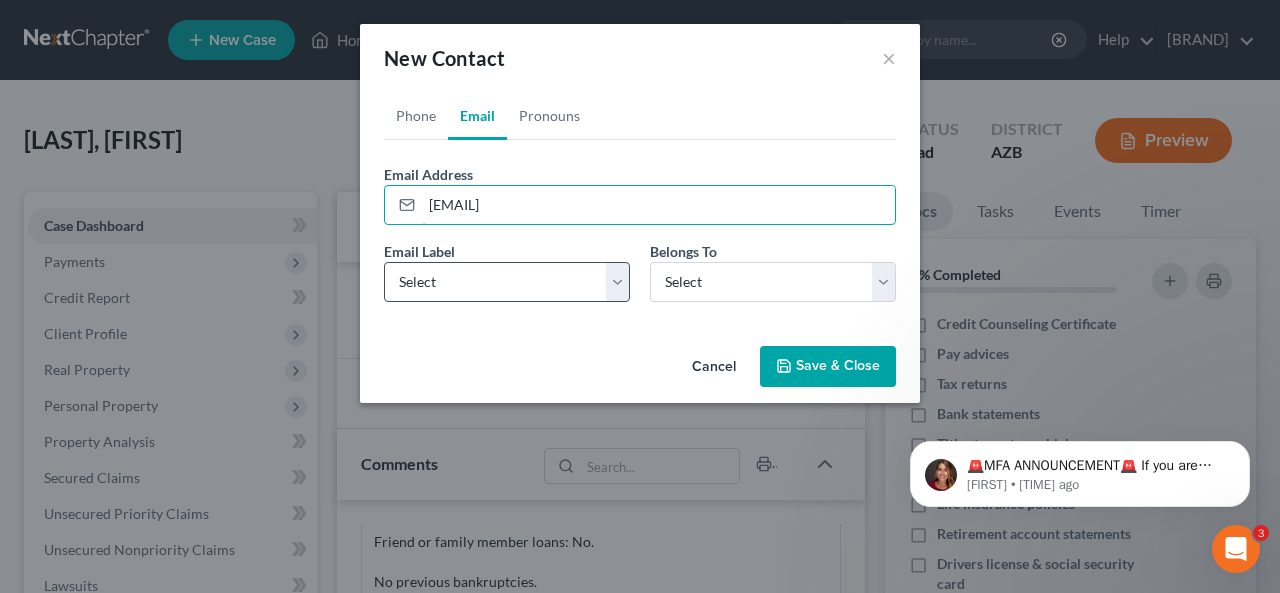 type on "[EMAIL]" 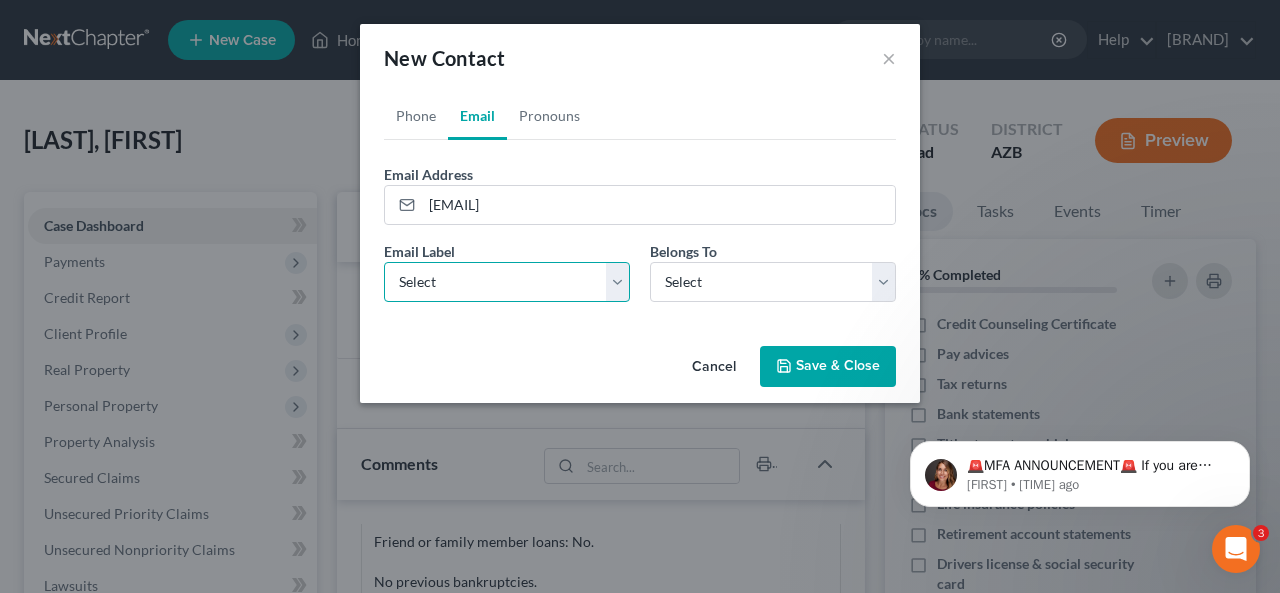 click on "Select Home Work Other" at bounding box center (507, 282) 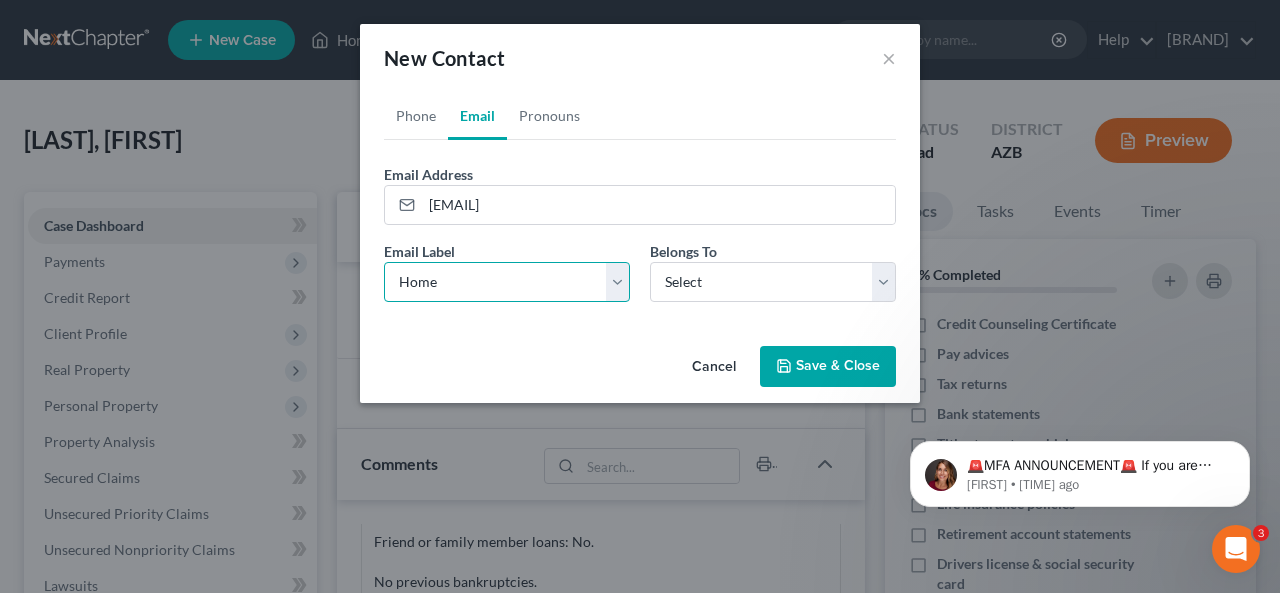 click on "Select Home Work Other" at bounding box center (507, 282) 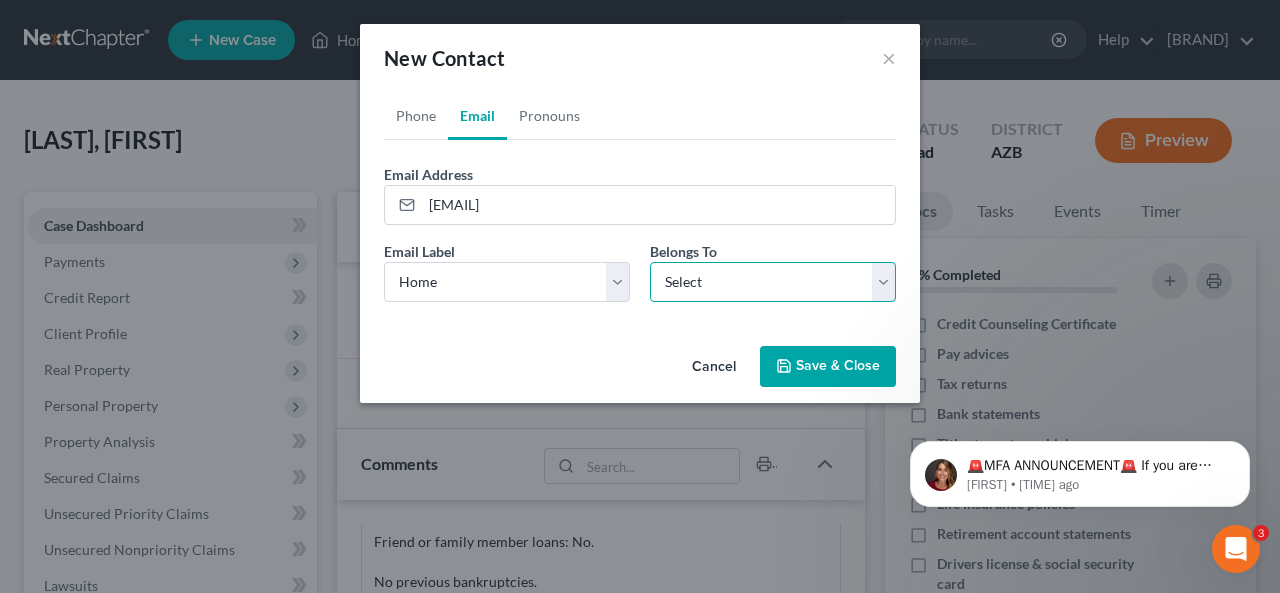 click on "Select Client Other" at bounding box center [773, 282] 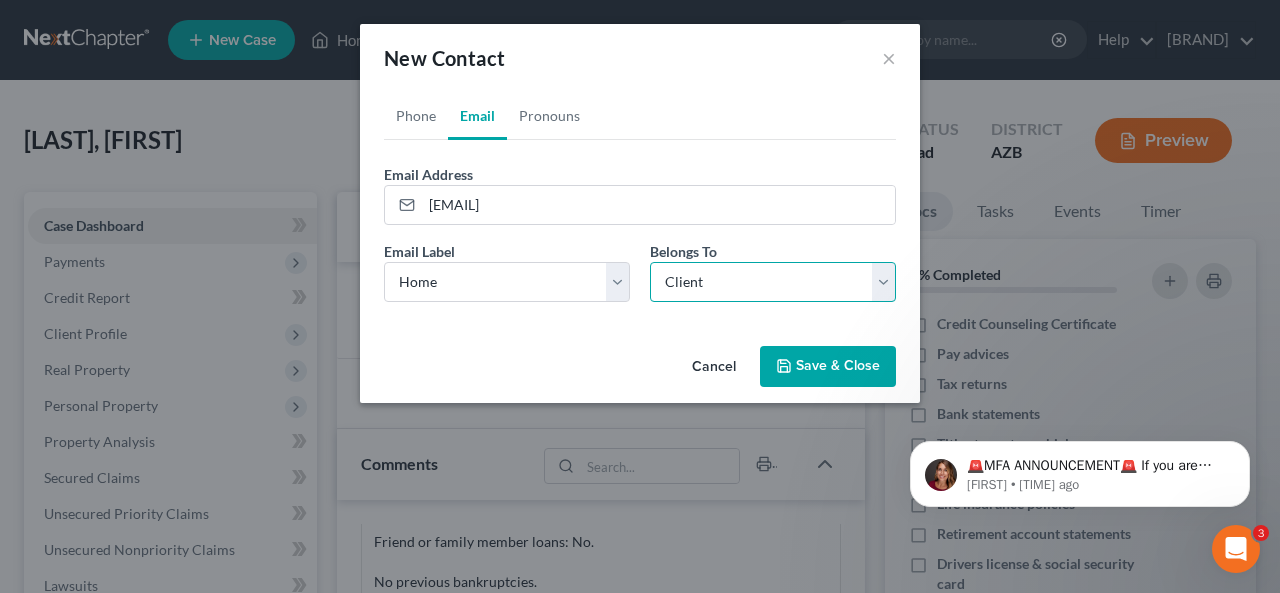 click on "Select Client Other" at bounding box center [773, 282] 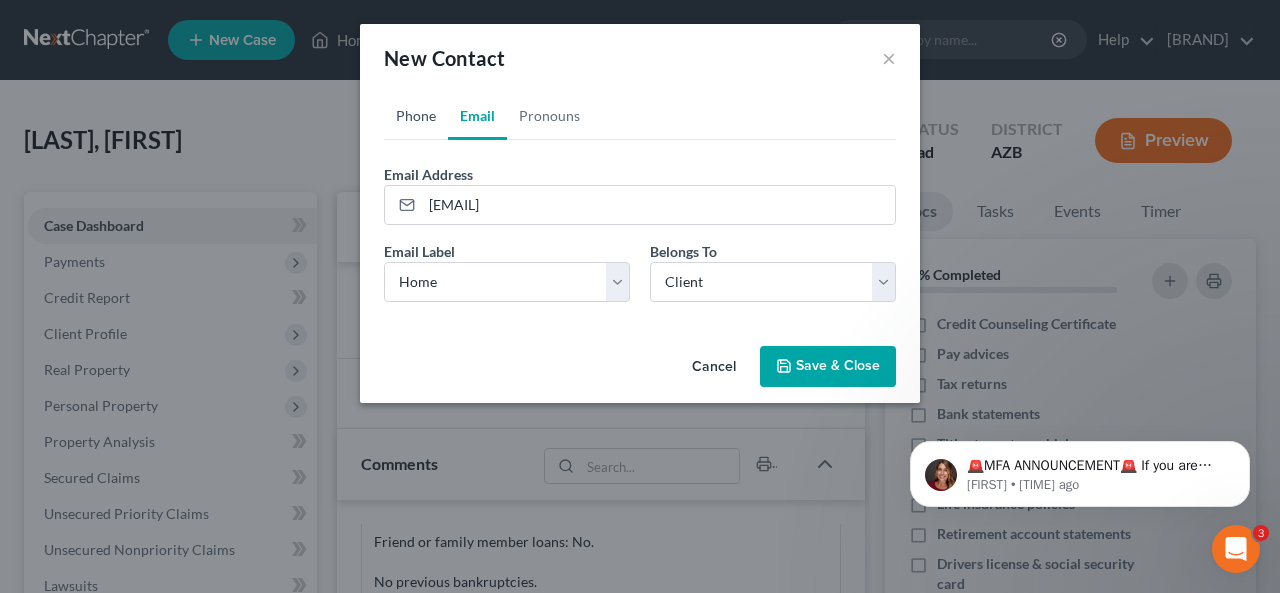 click on "Phone" at bounding box center (416, 116) 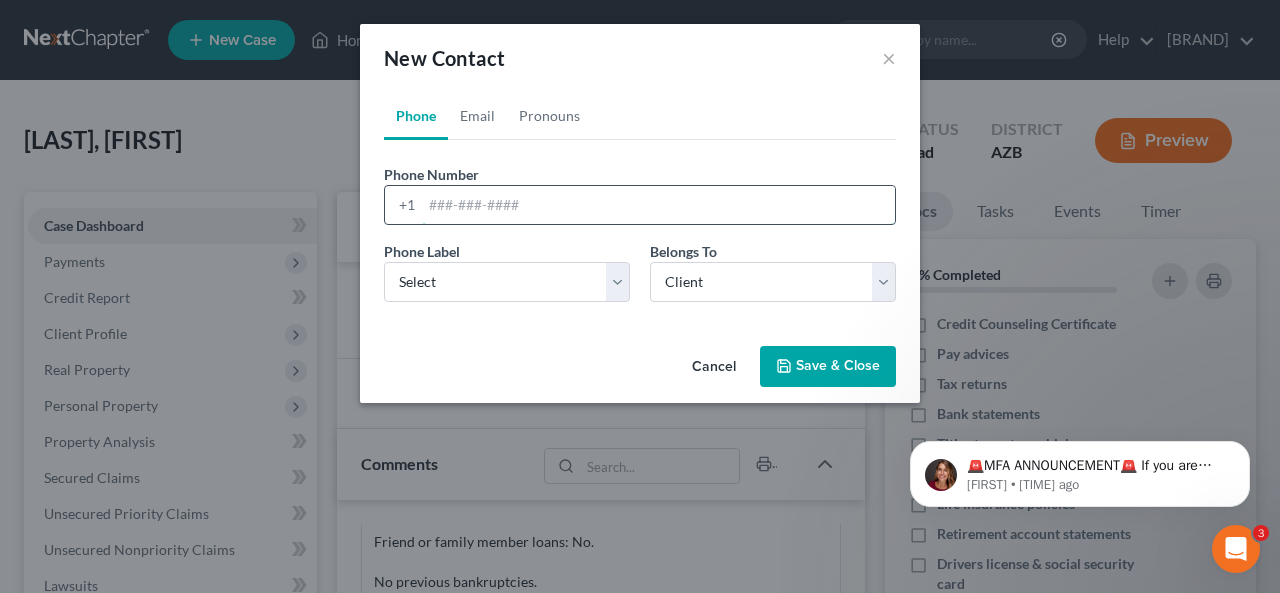click at bounding box center [658, 205] 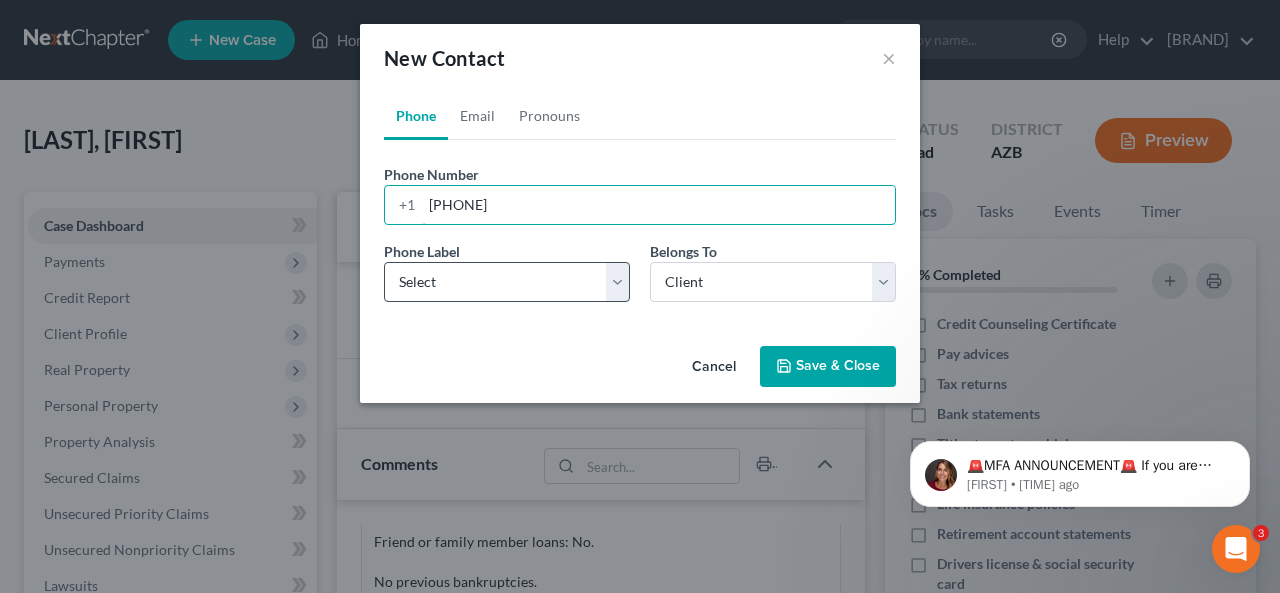 type on "[PHONE]" 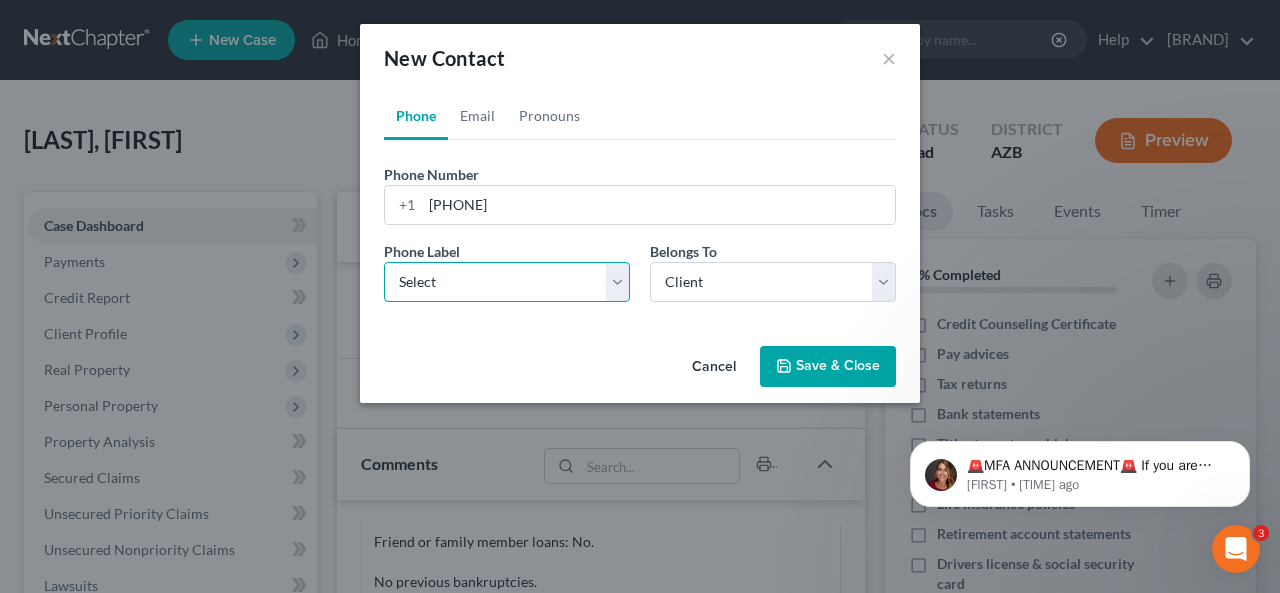 click on "Select Mobile Home Work Other" at bounding box center [507, 282] 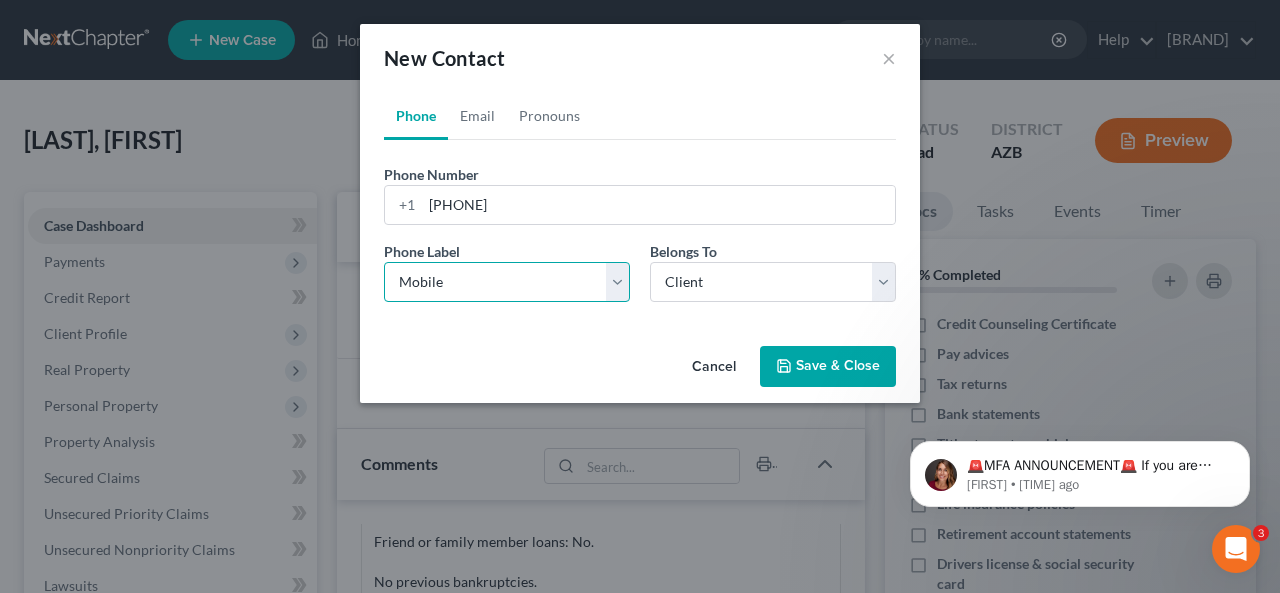 click on "Select Mobile Home Work Other" at bounding box center (507, 282) 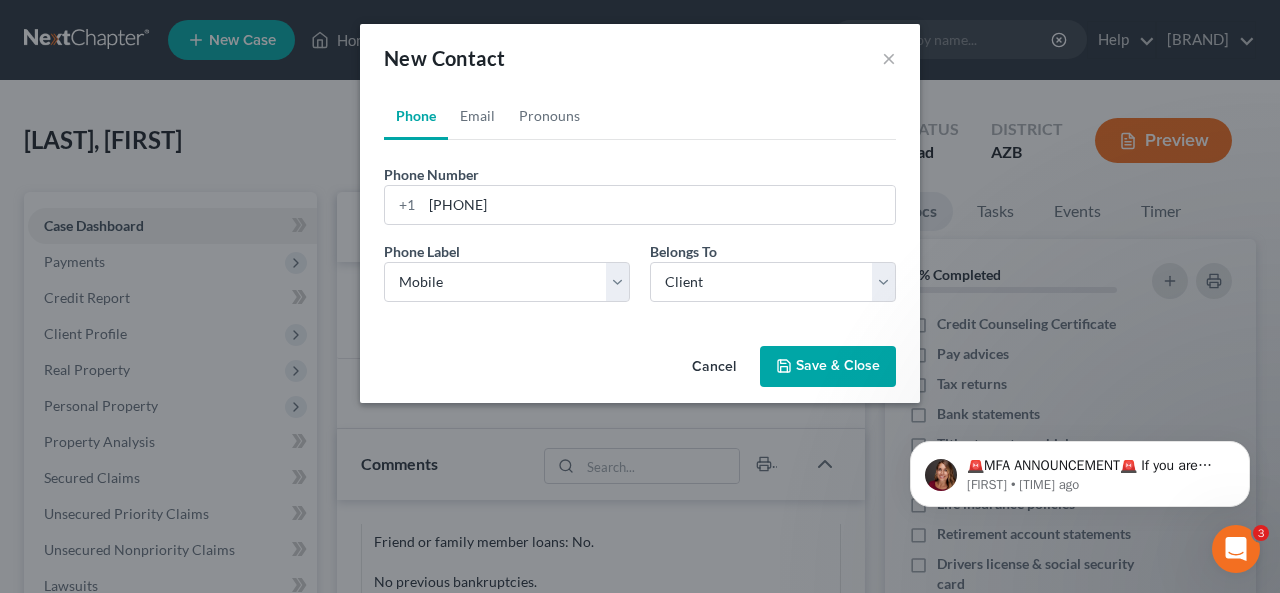 click on "Save & Close" at bounding box center (828, 367) 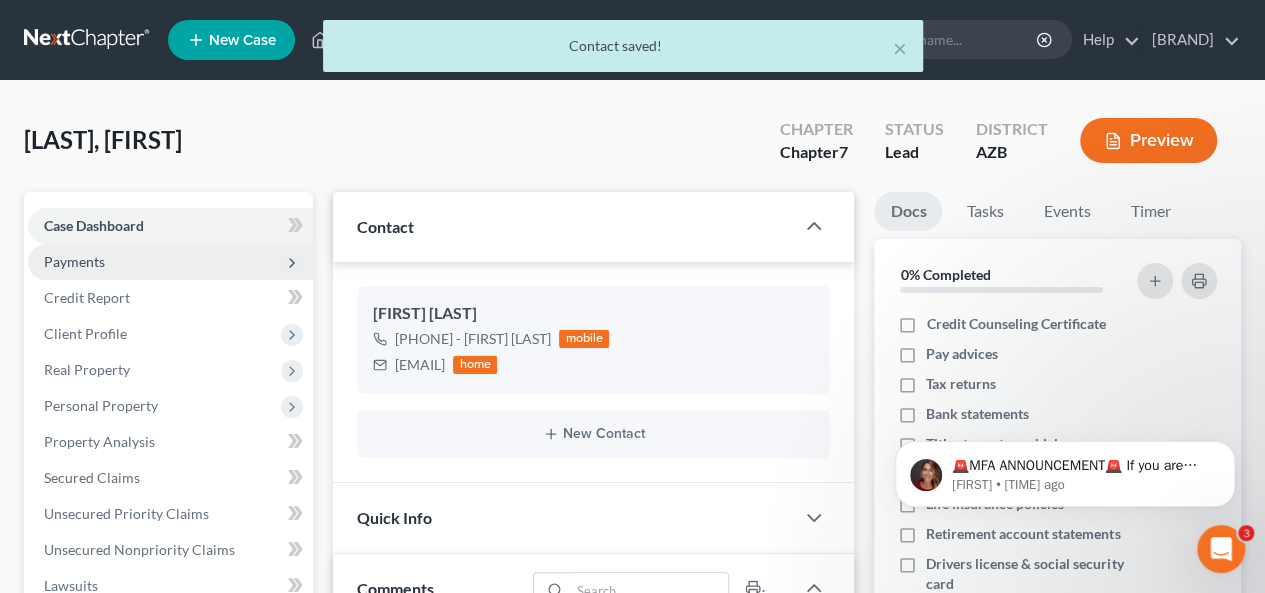 click on "Payments" at bounding box center (170, 262) 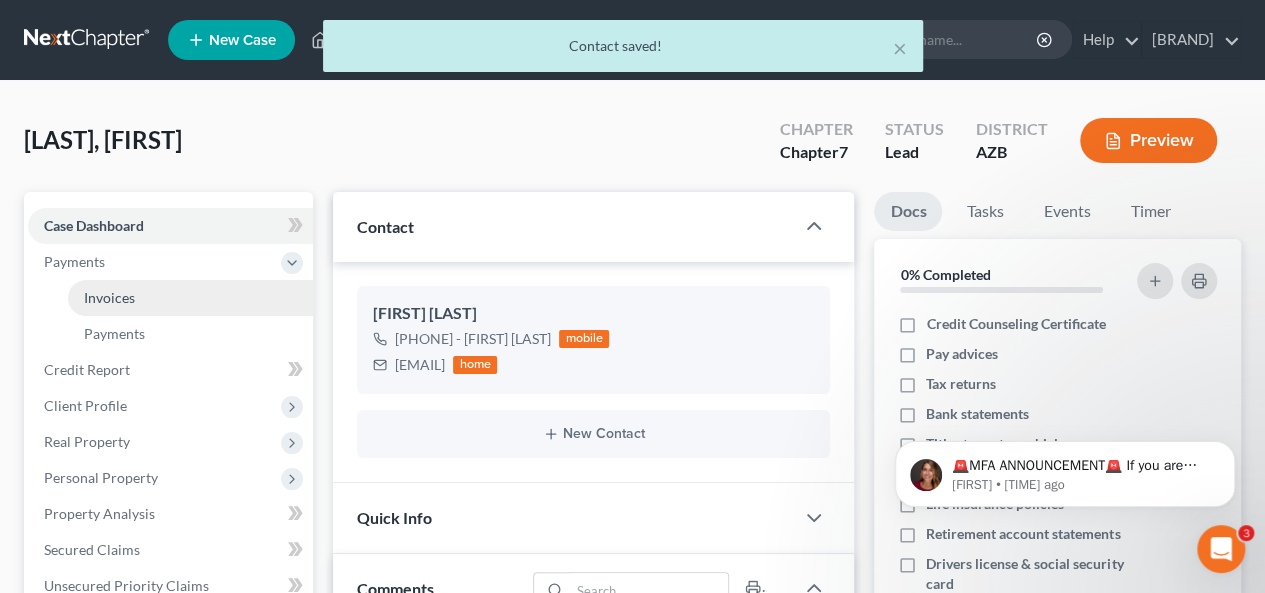 click on "Invoices" at bounding box center [190, 298] 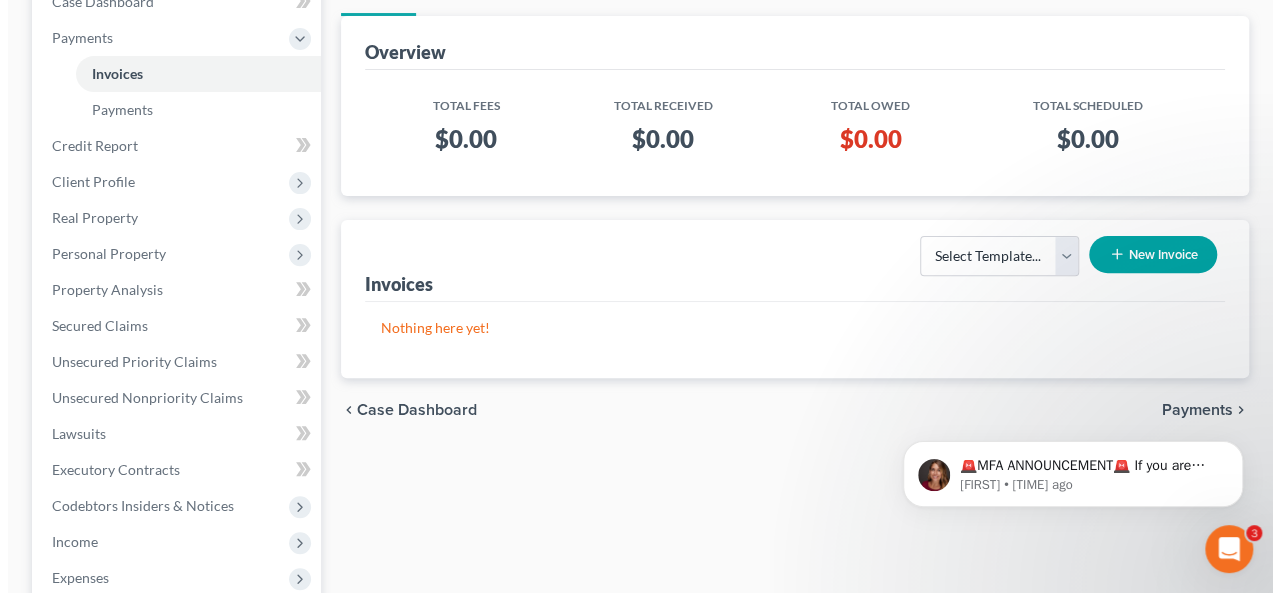 scroll, scrollTop: 226, scrollLeft: 0, axis: vertical 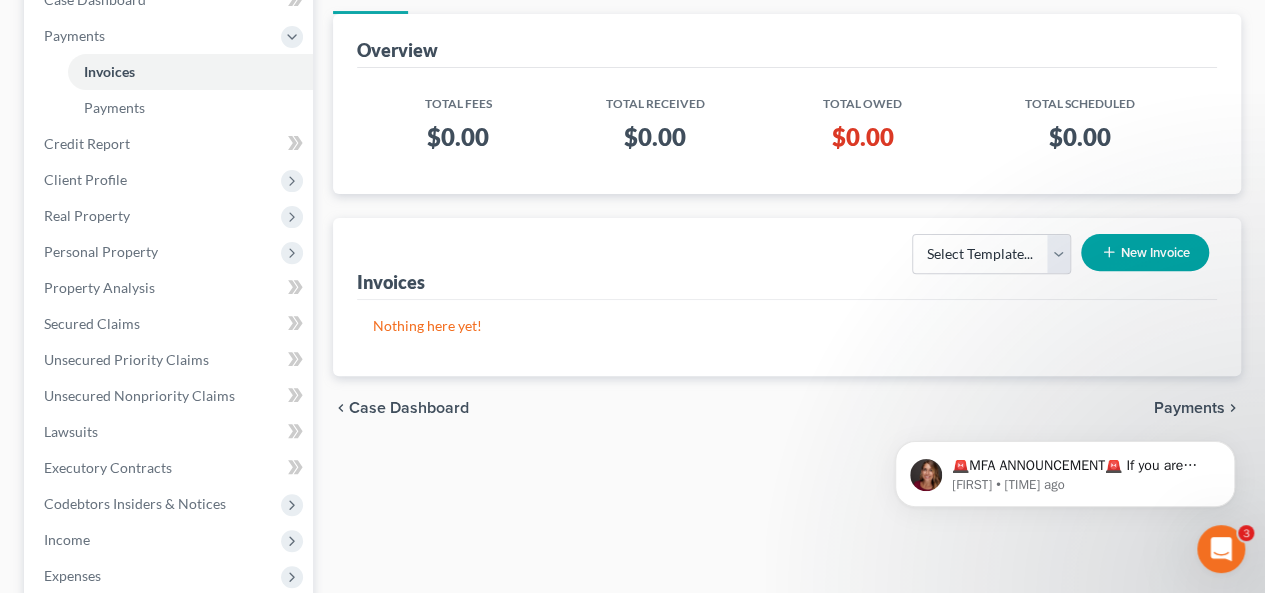 click on "New Invoice" at bounding box center [1145, 252] 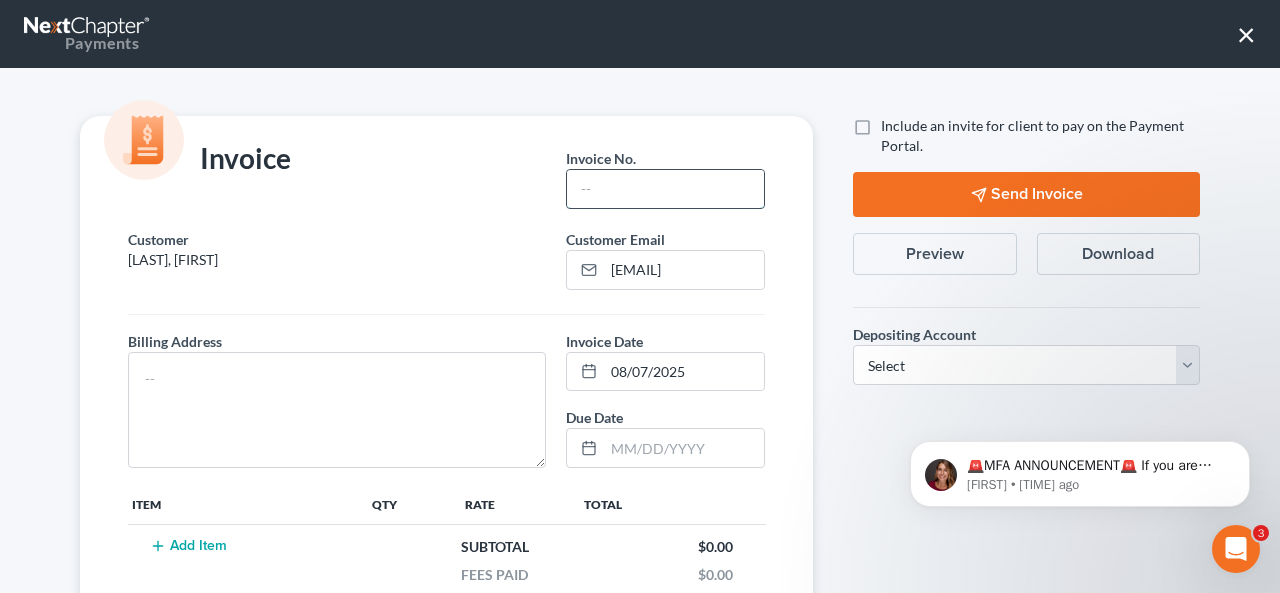 click at bounding box center (665, 189) 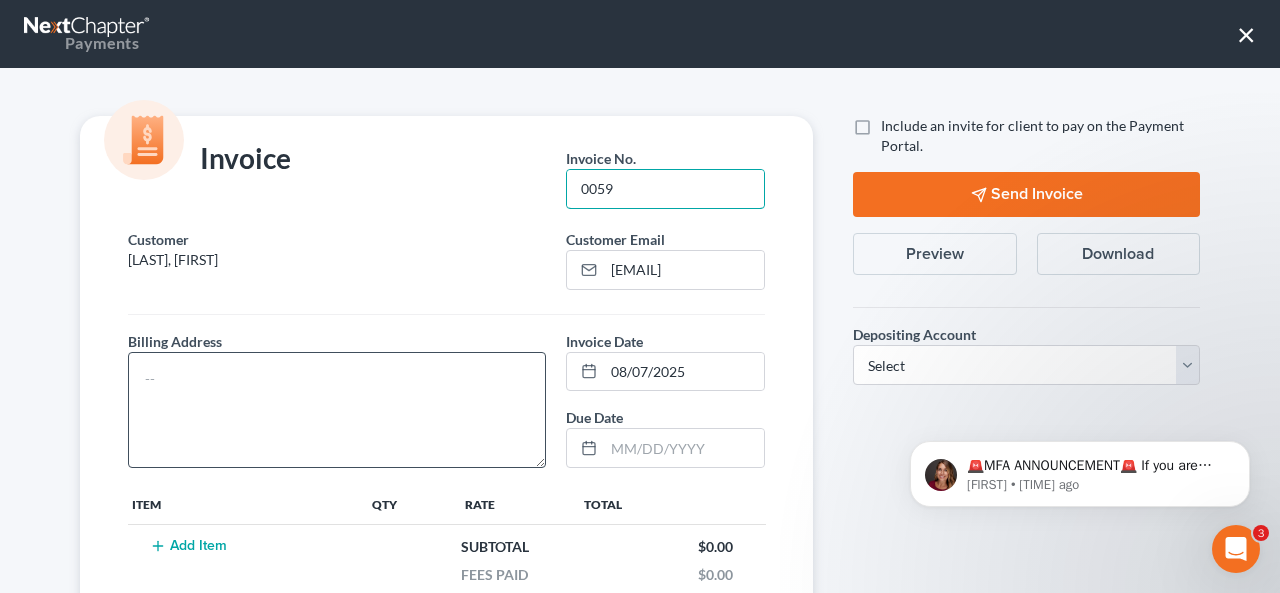 type on "0059" 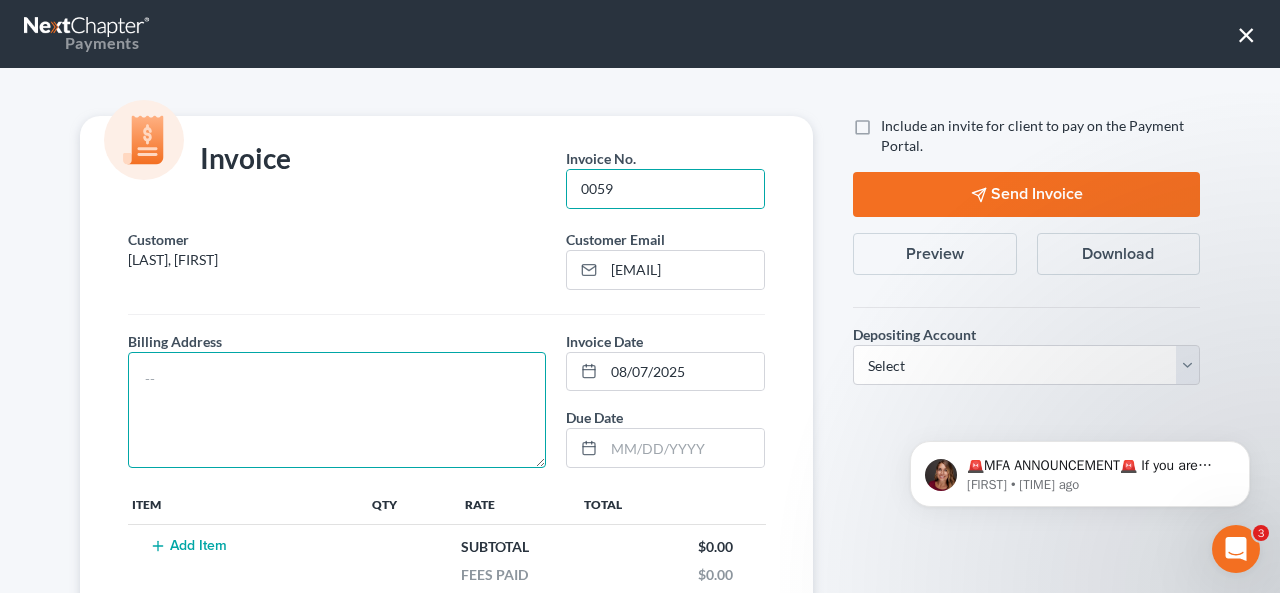click at bounding box center (337, 410) 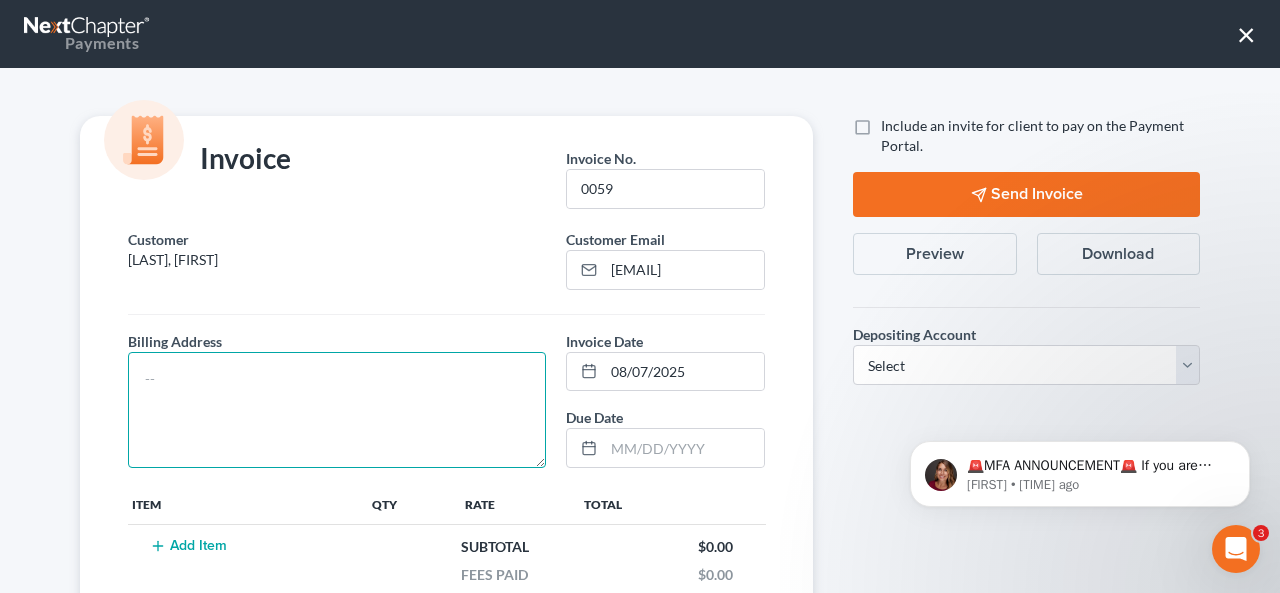 click at bounding box center (337, 410) 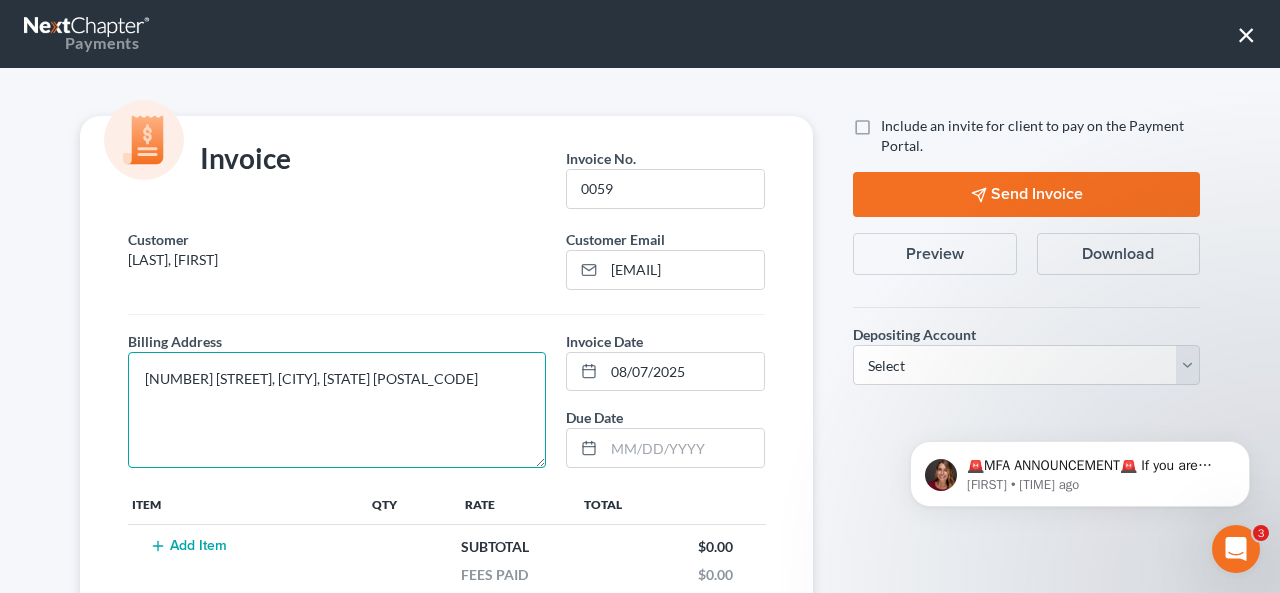 click on "[NUMBER] [STREET], [CITY], [STATE] [POSTAL_CODE]" at bounding box center (337, 410) 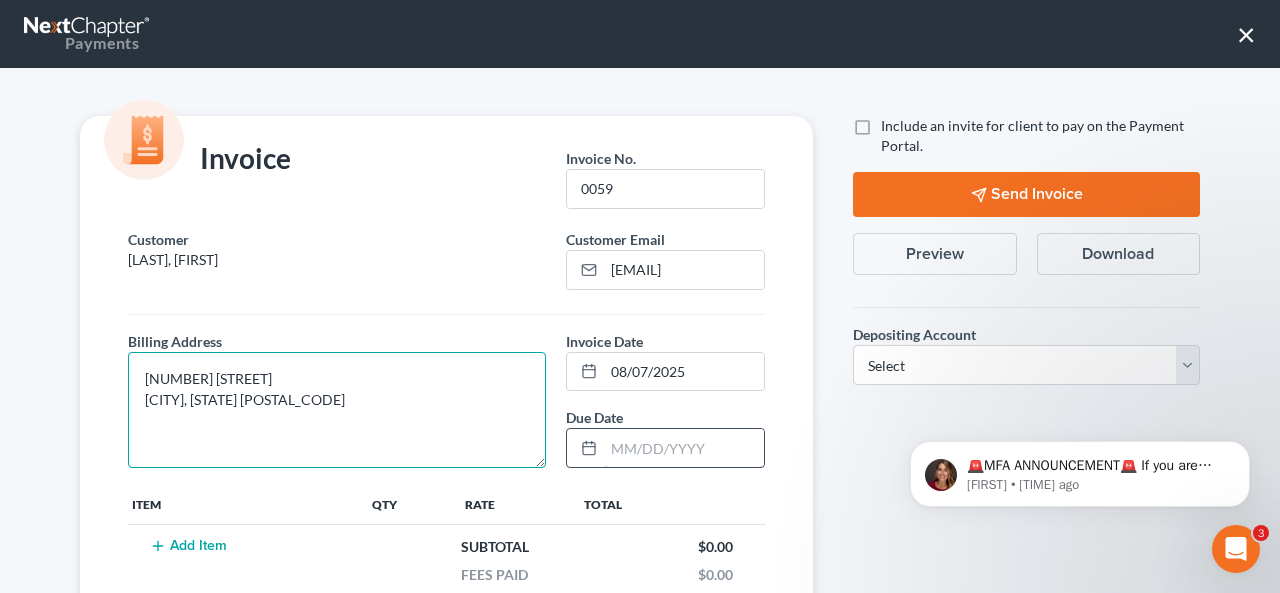 type on "[NUMBER] [STREET]
[CITY], [STATE] [POSTAL_CODE]" 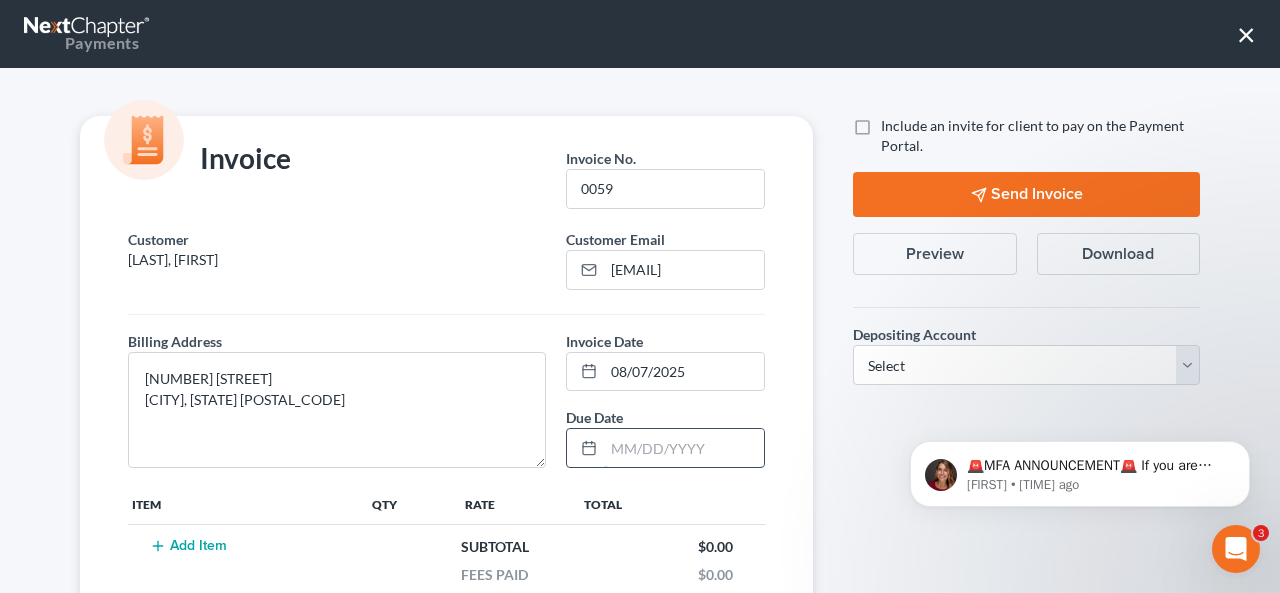 click at bounding box center [684, 448] 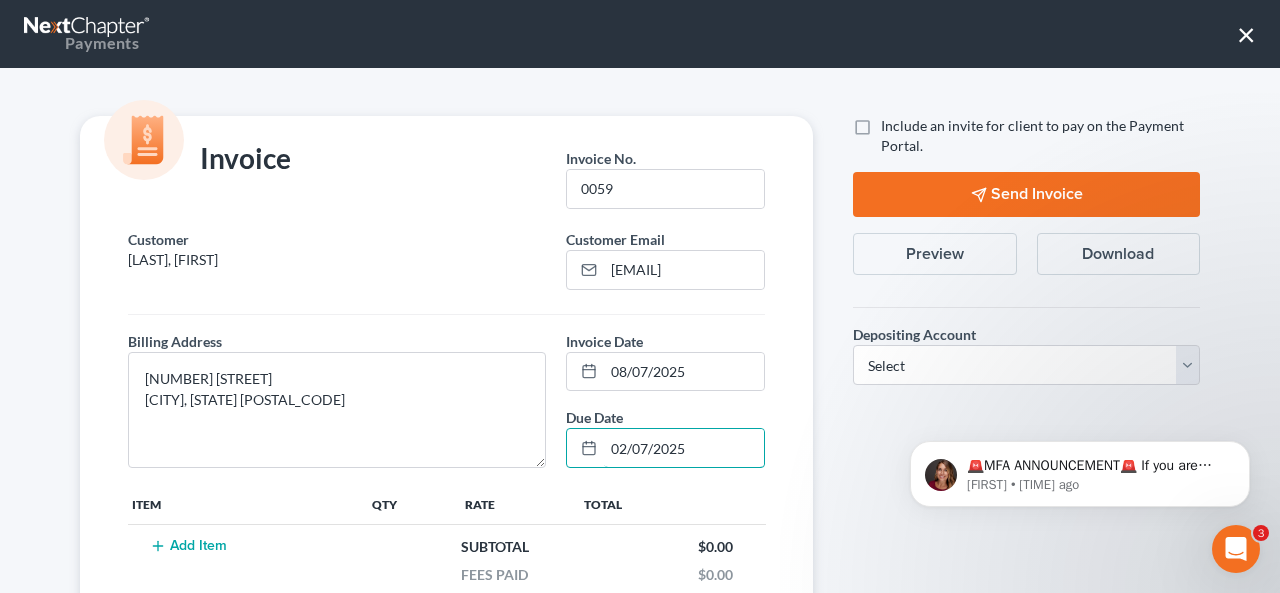 type on "02/07/2025" 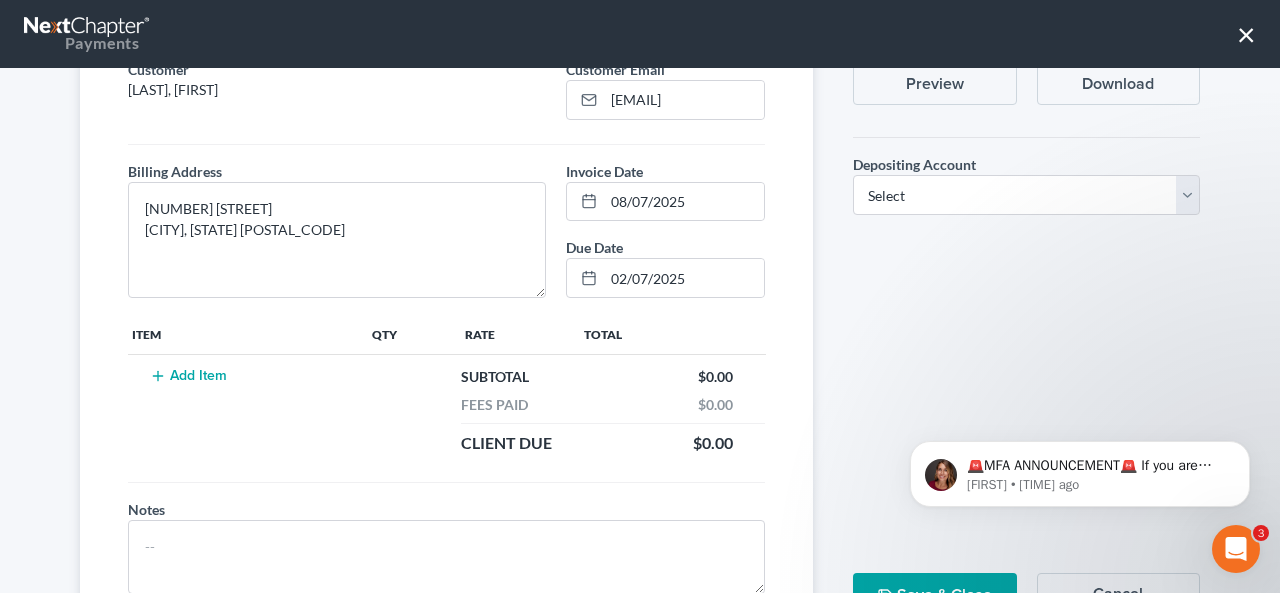 scroll, scrollTop: 172, scrollLeft: 0, axis: vertical 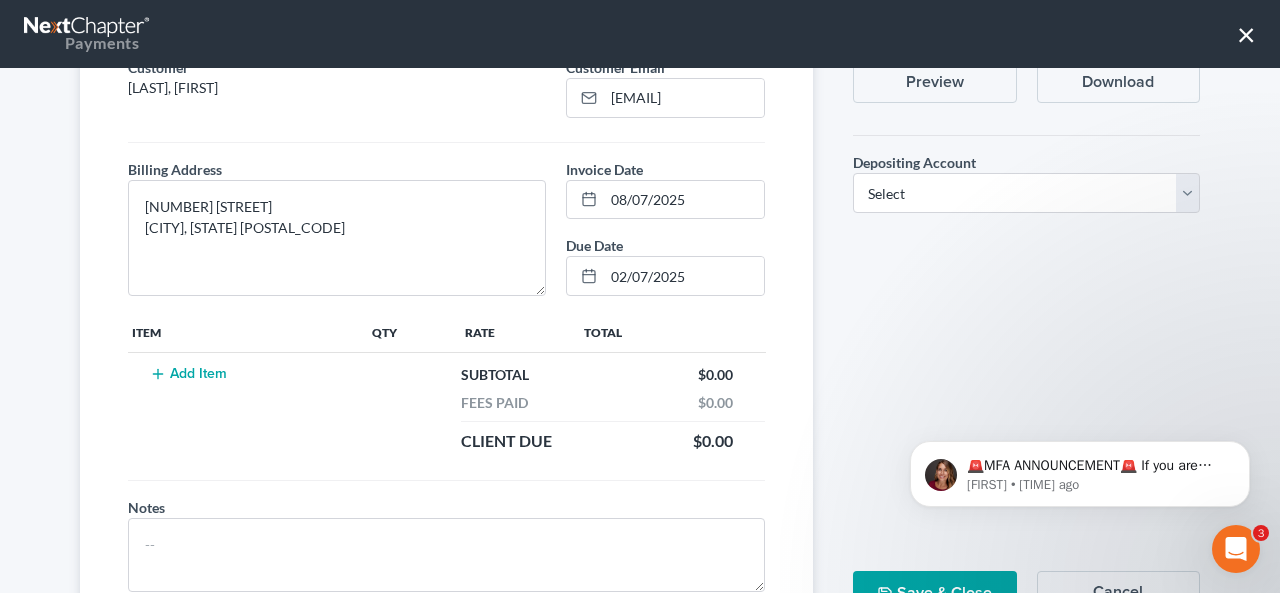 click on "Add Item" at bounding box center (188, 374) 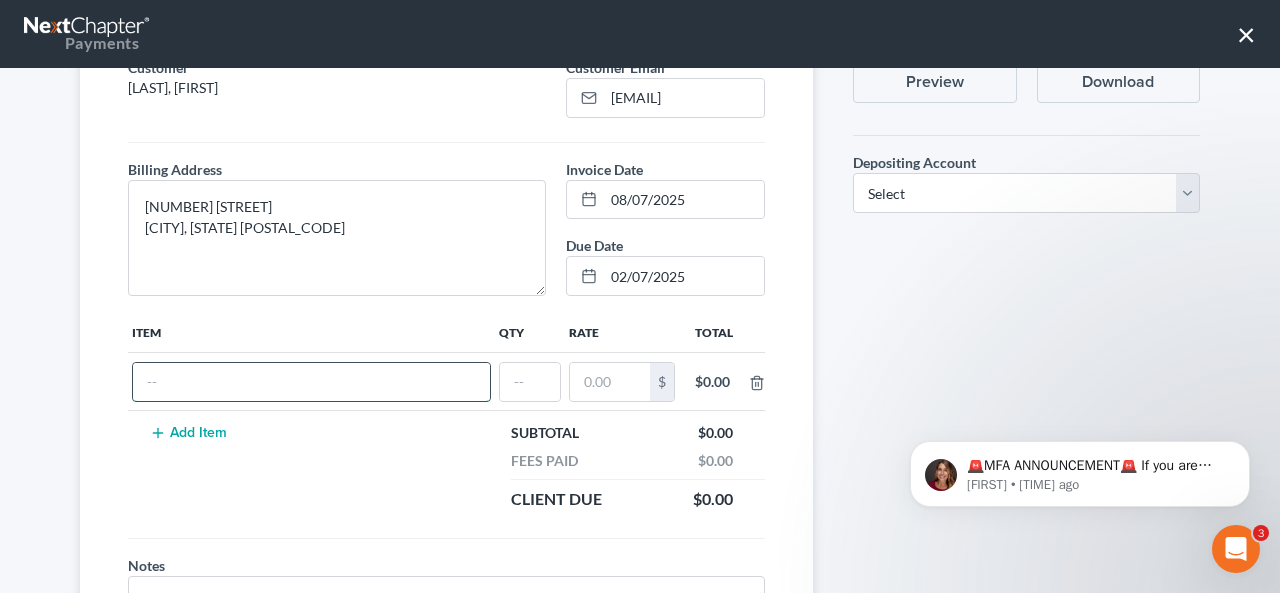click at bounding box center [311, 382] 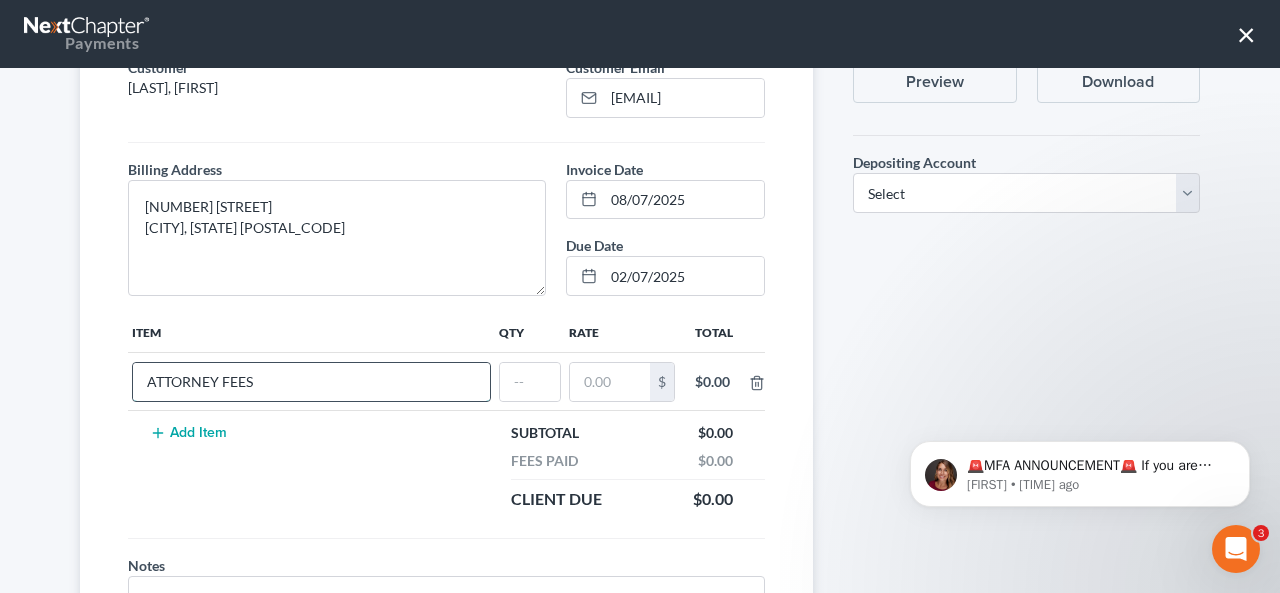 type on "ATTORNEY FEES" 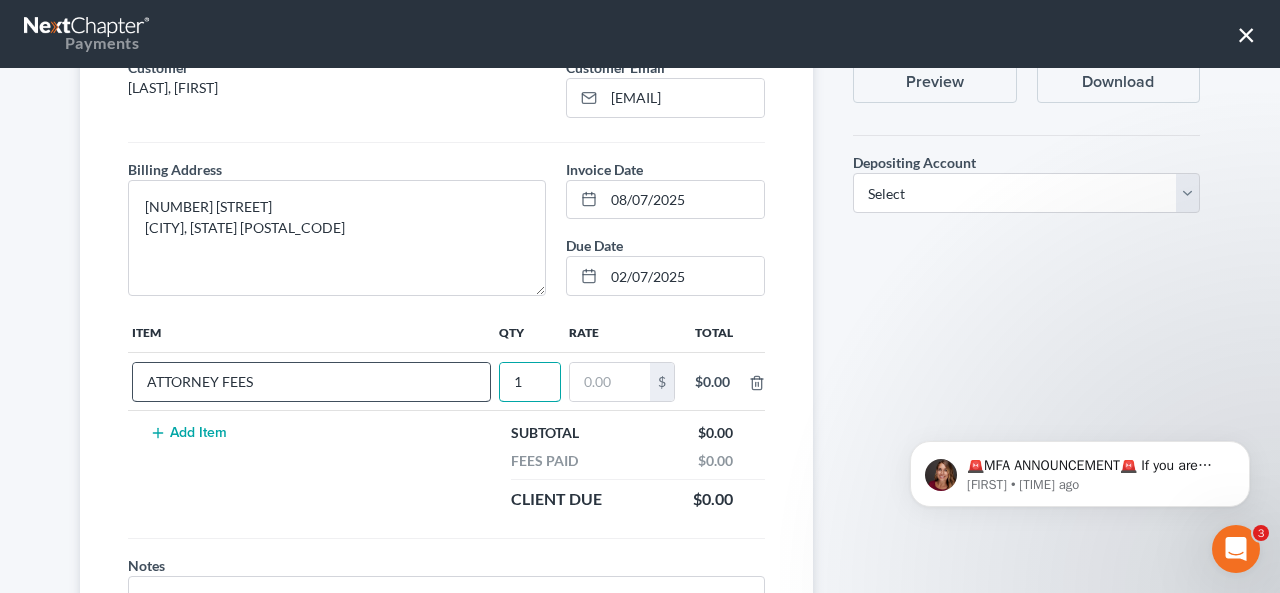 type on "1" 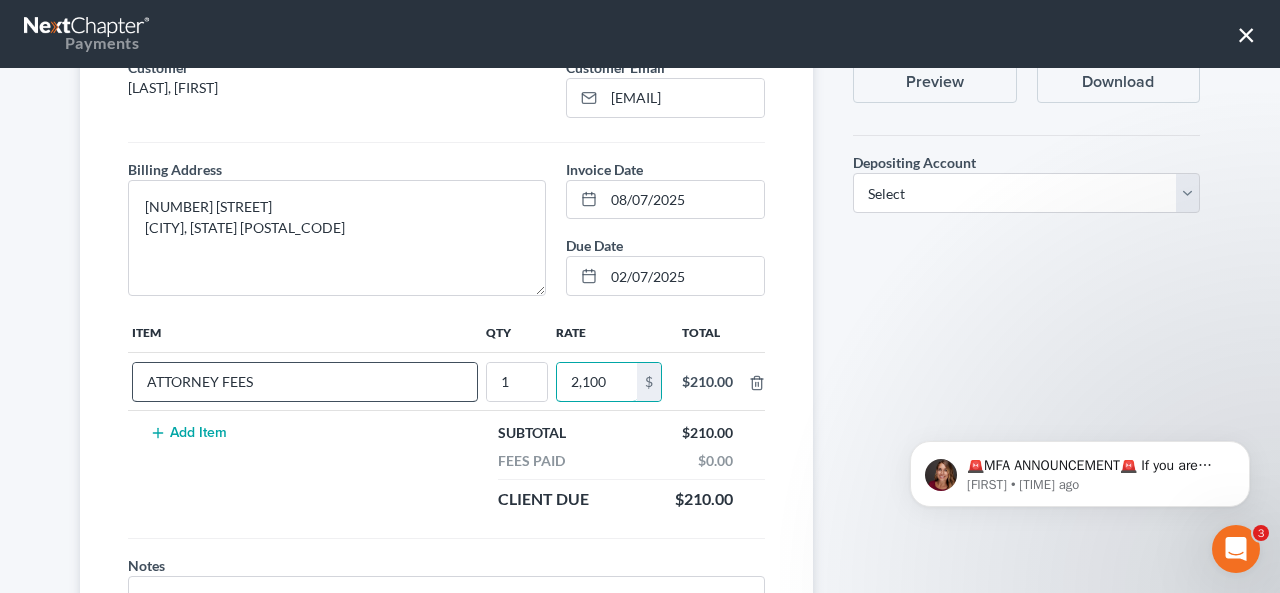 type on "2,100" 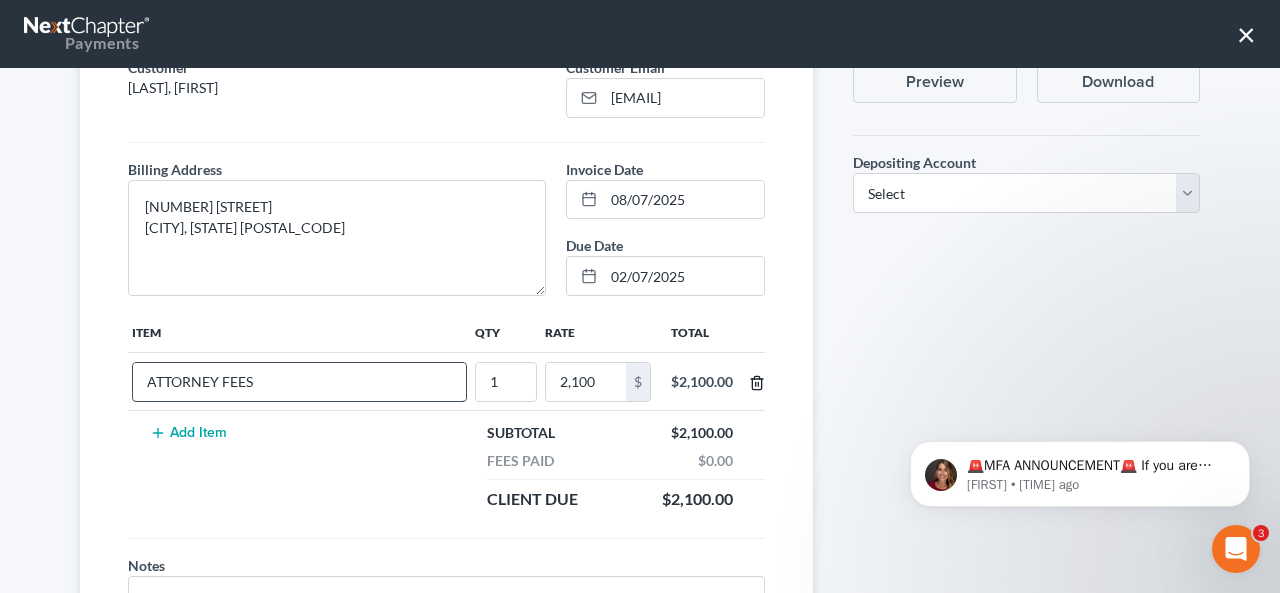 type 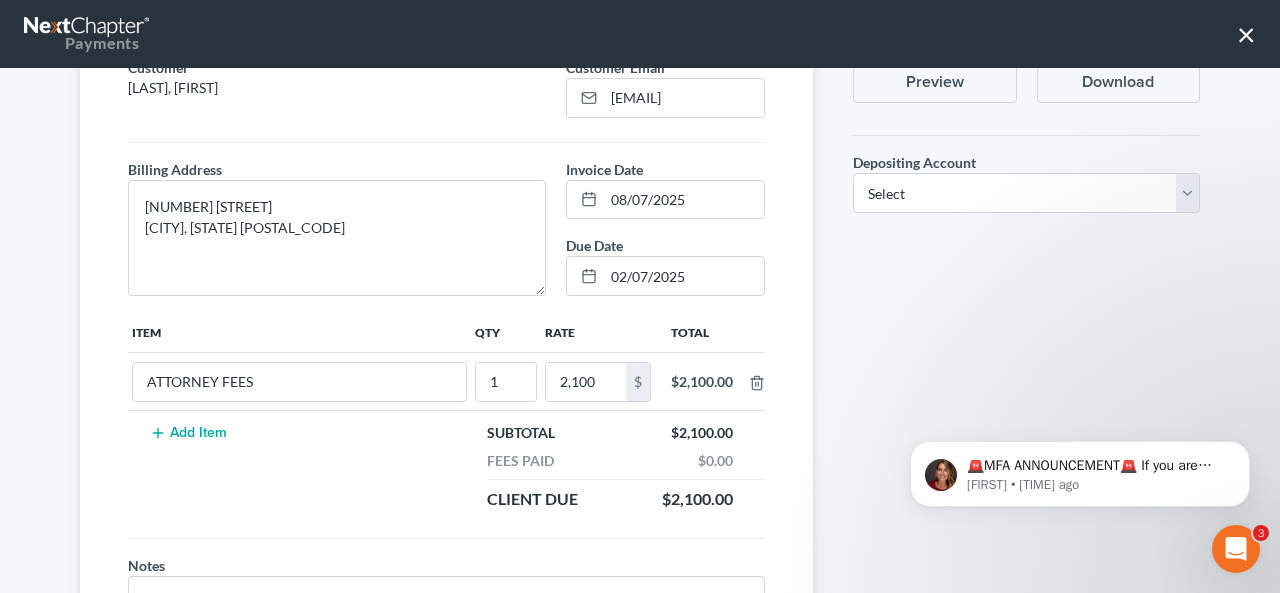 click on "Add Item" at bounding box center [188, 433] 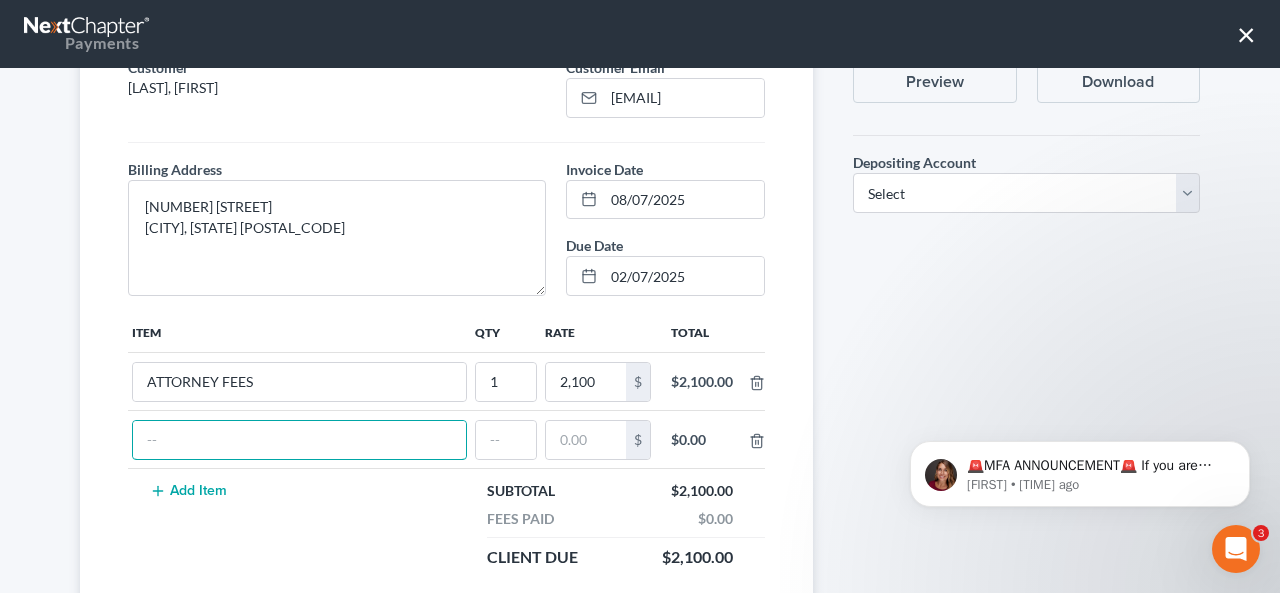 click at bounding box center (299, 440) 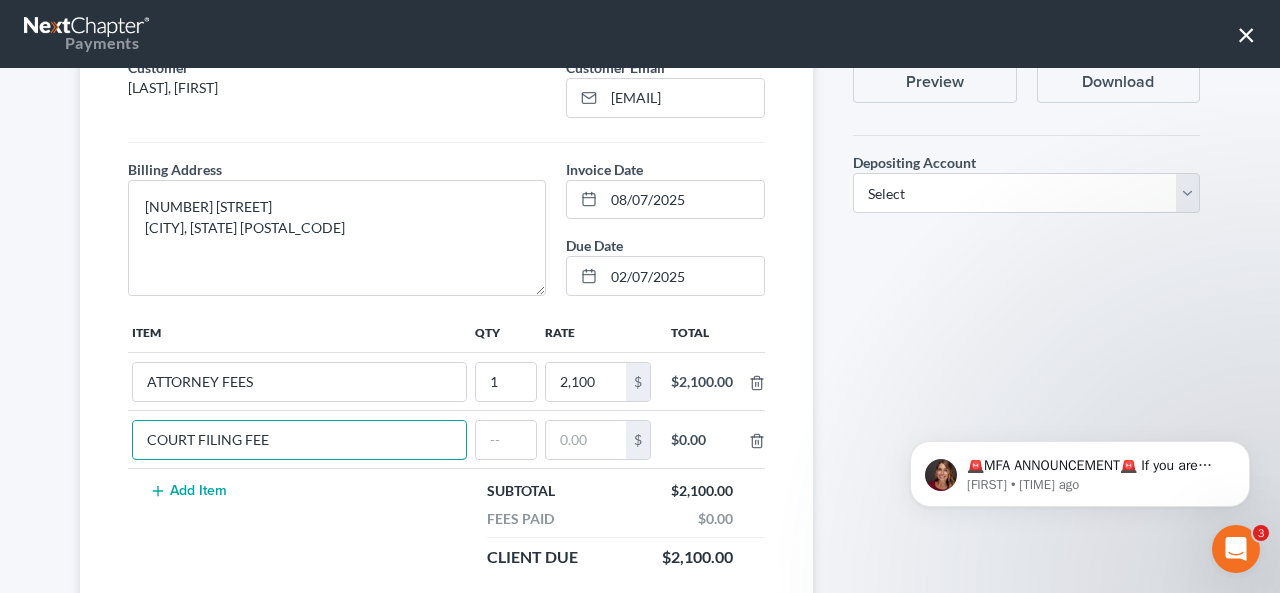 type on "COURT FILING FEE" 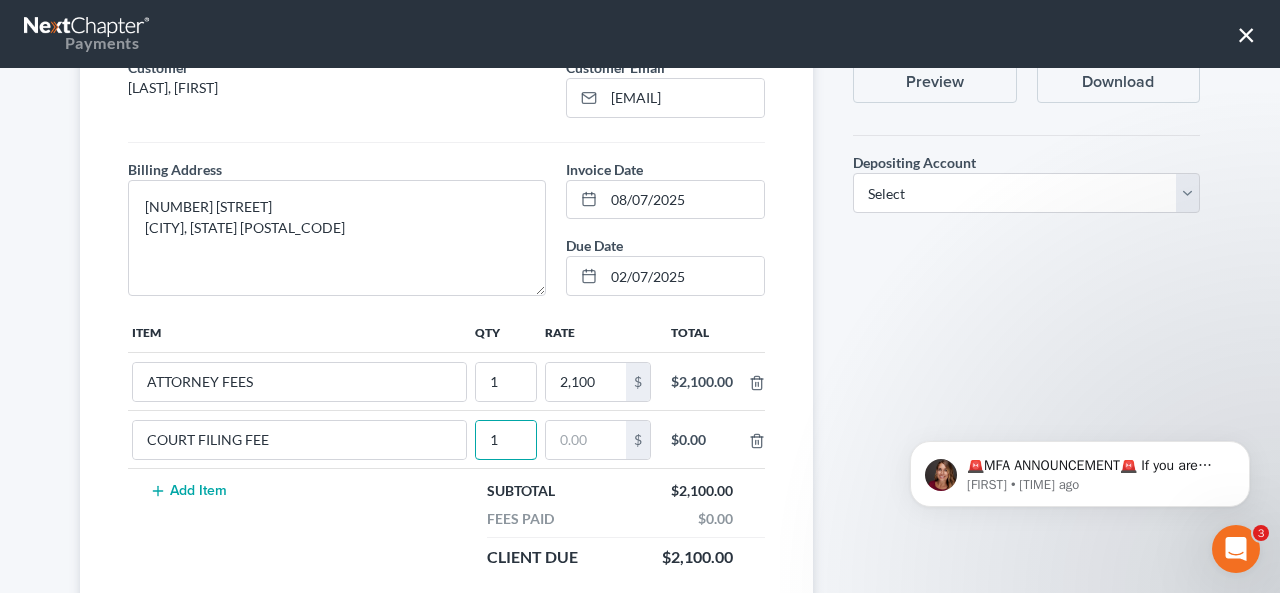 type on "1" 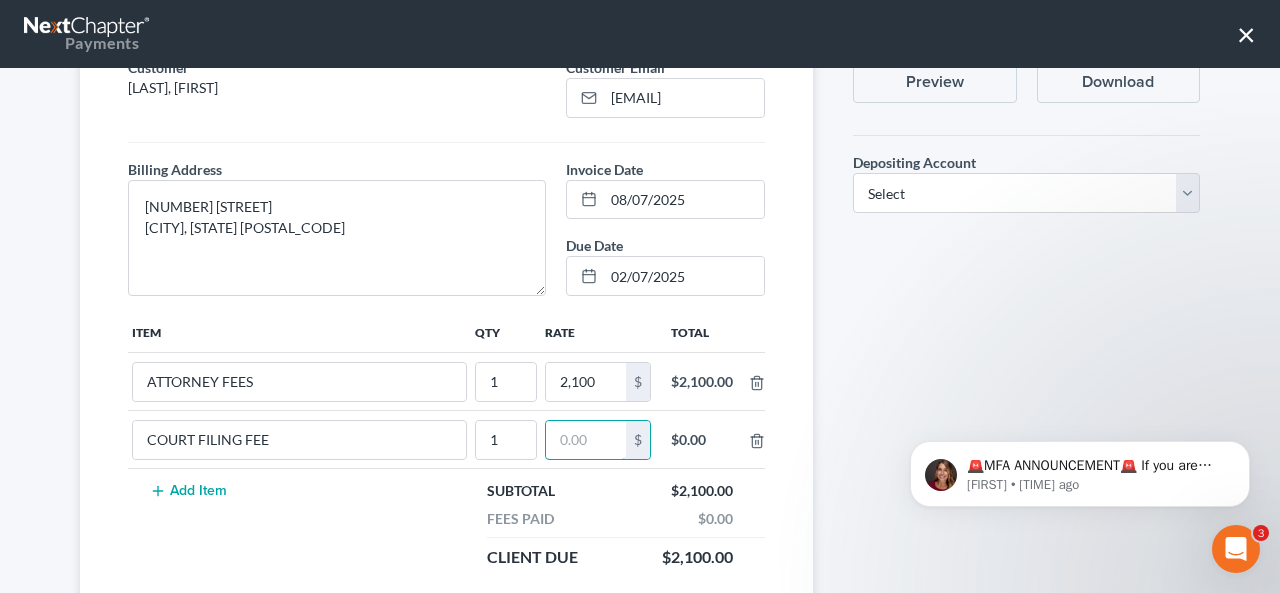 type on "2" 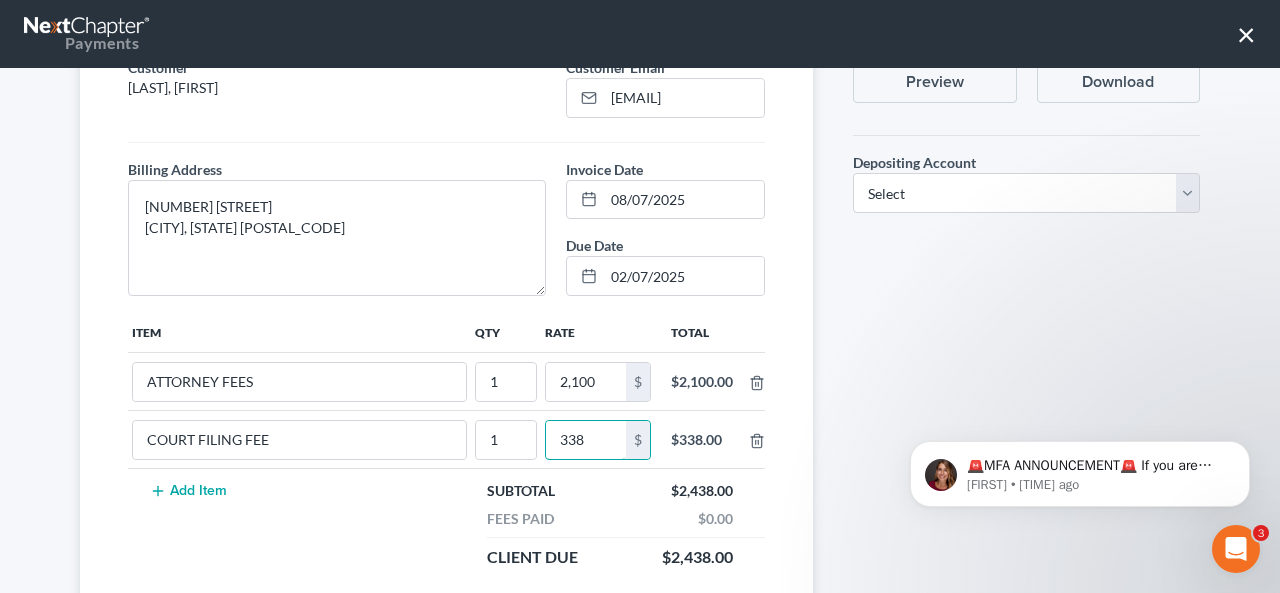 type on "338" 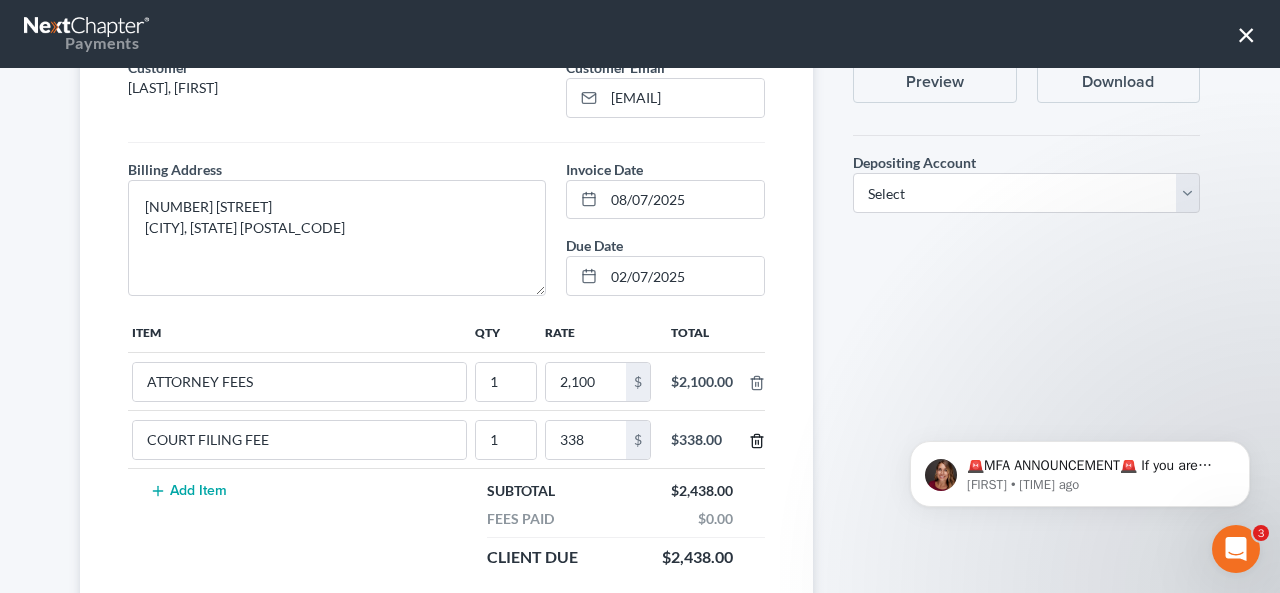 type 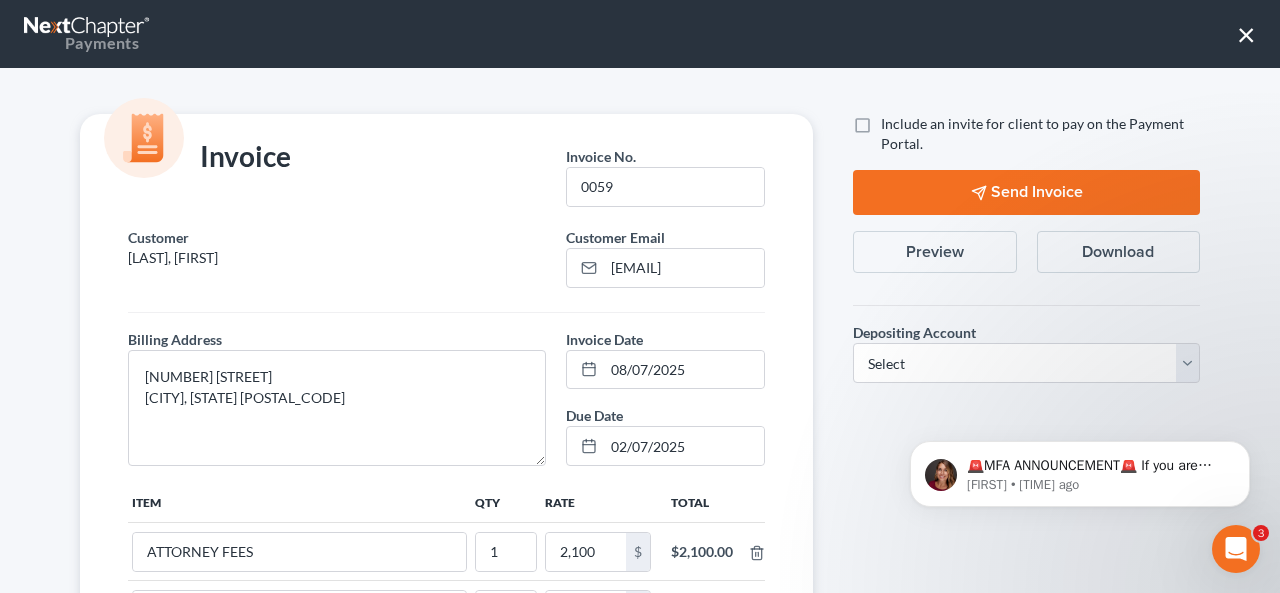 scroll, scrollTop: 0, scrollLeft: 0, axis: both 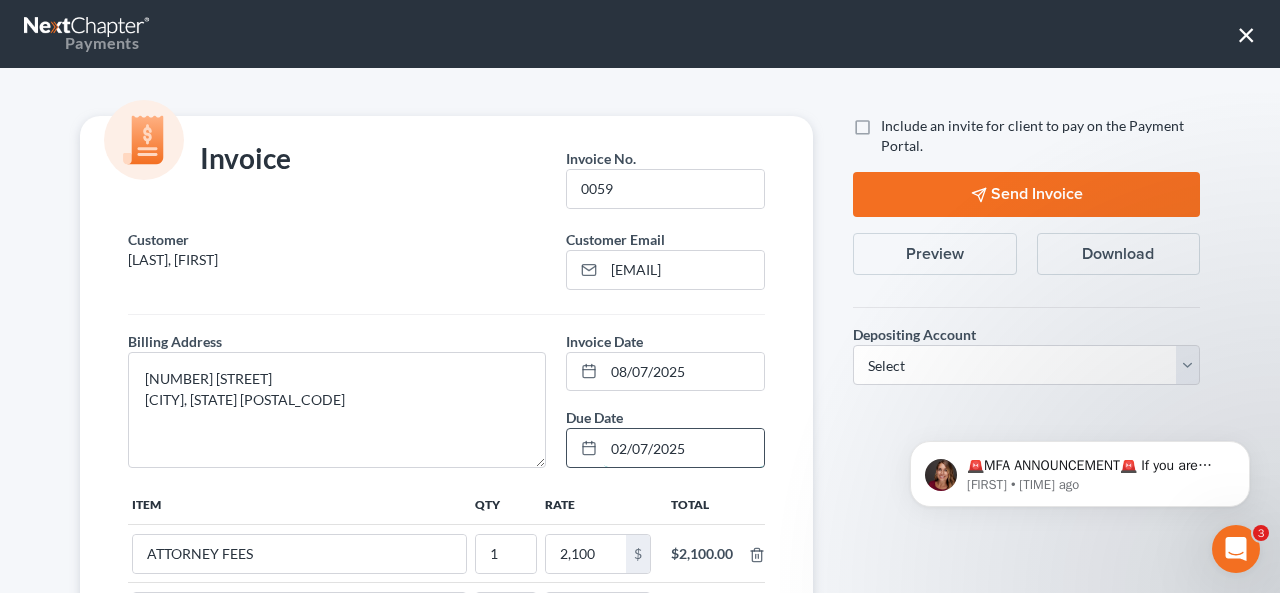 click on "02/07/2025" at bounding box center (684, 448) 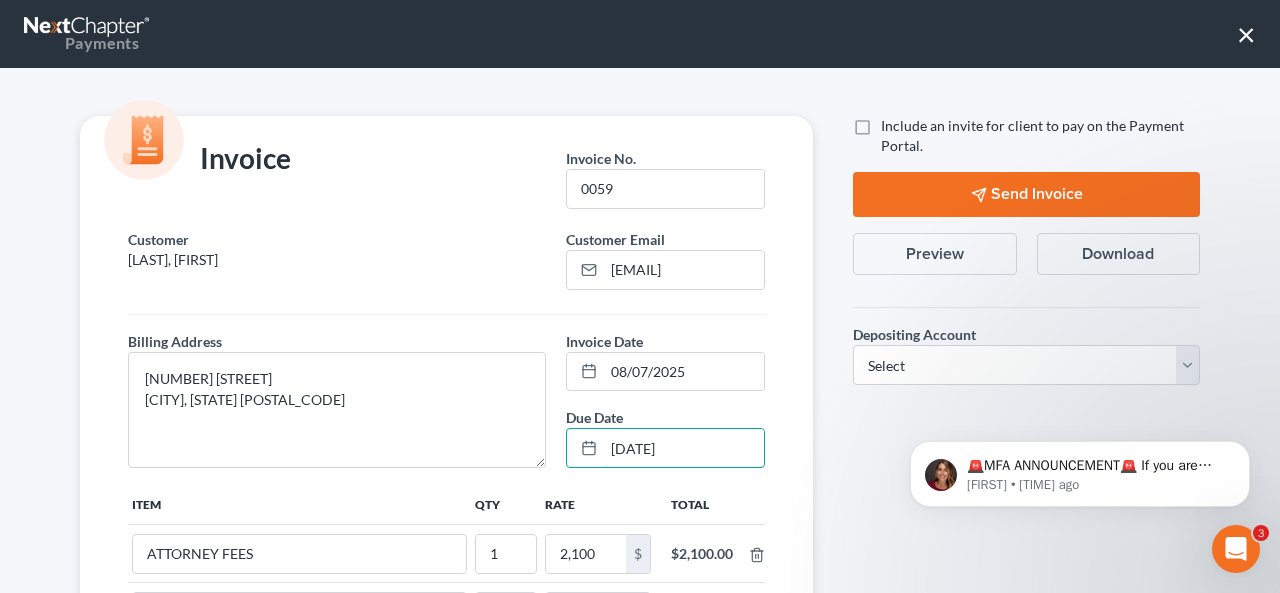 type on "[DATE]" 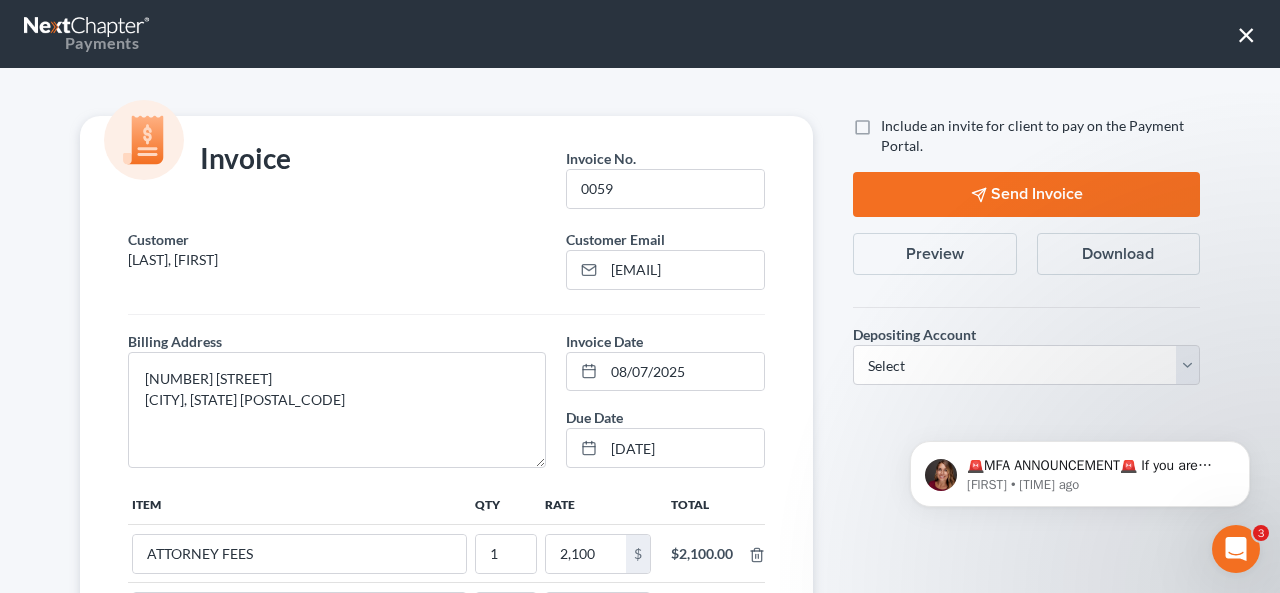 click on "Include an invite for client to pay on the Payment Portal." at bounding box center [1040, 136] 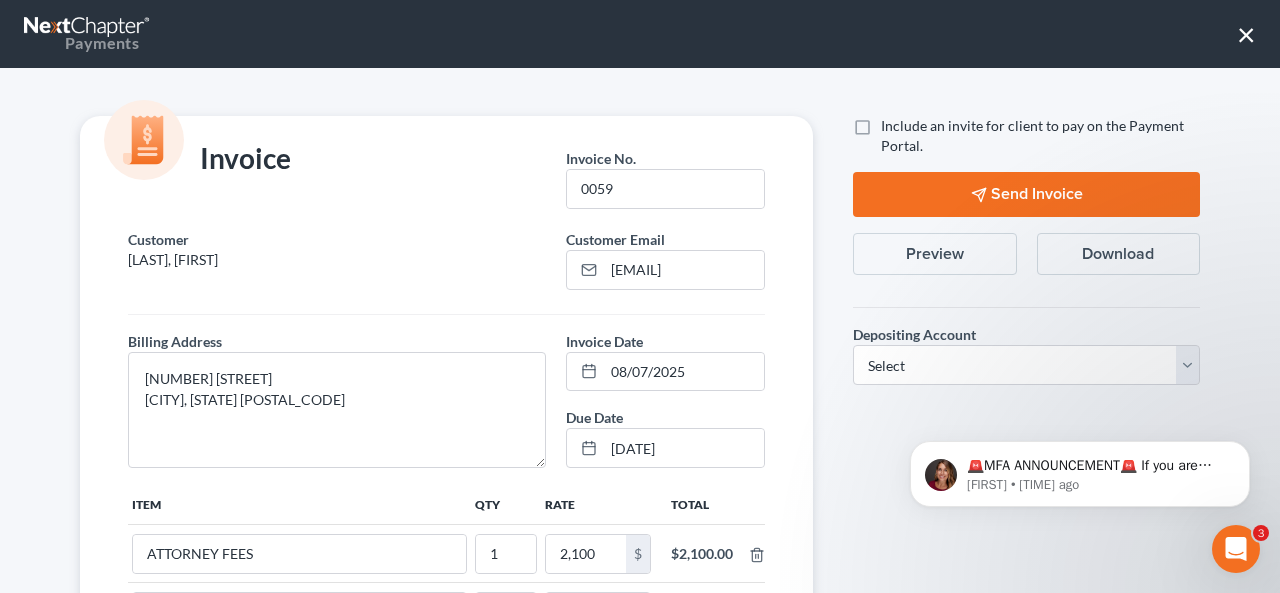 click on "Include an invite for client to pay on the Payment Portal." at bounding box center (895, 122) 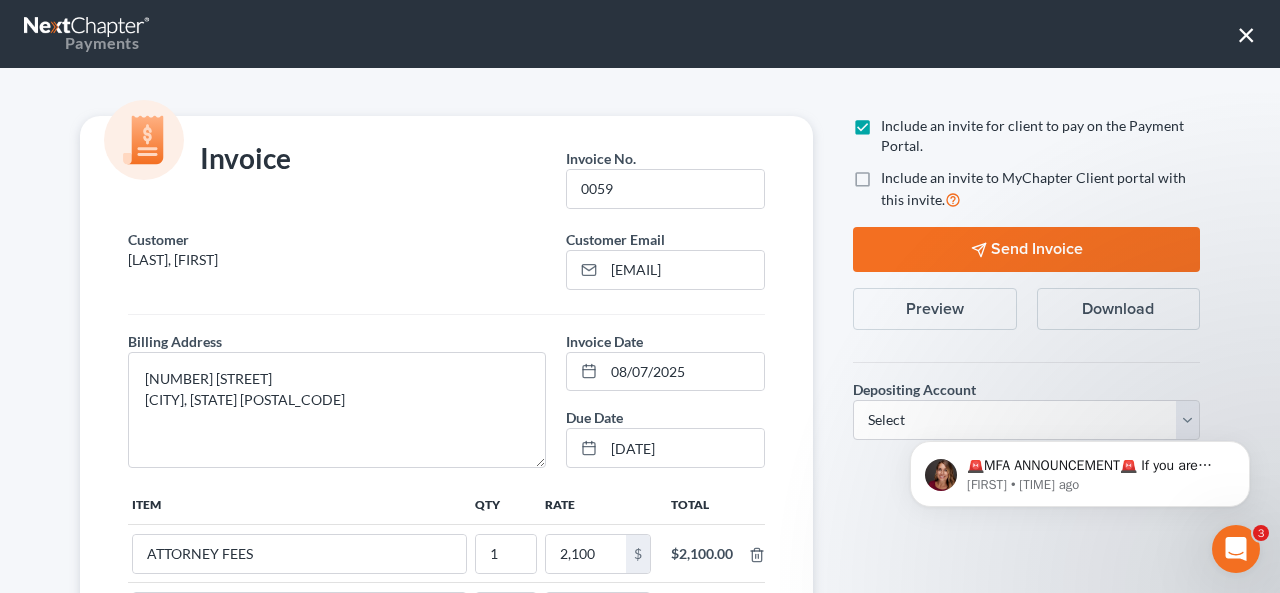 click on "Include an invite to MyChapter Client portal with this invite." at bounding box center [1040, 189] 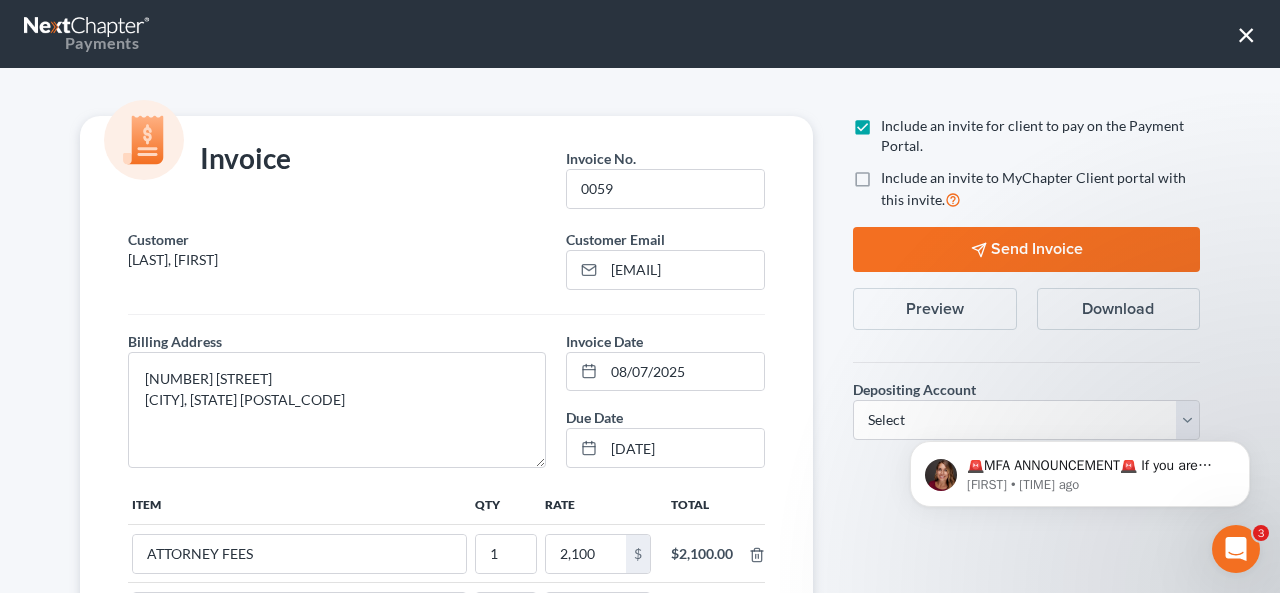 click on "Include an invite to MyChapter Client portal with this invite." at bounding box center [895, 174] 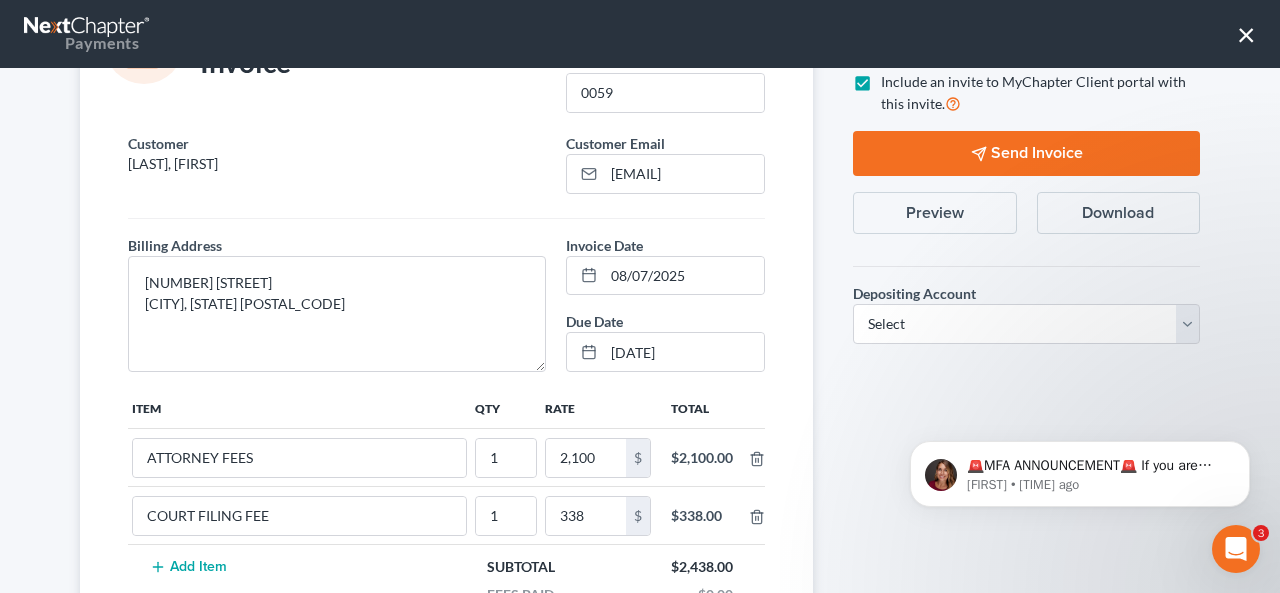 scroll, scrollTop: 104, scrollLeft: 0, axis: vertical 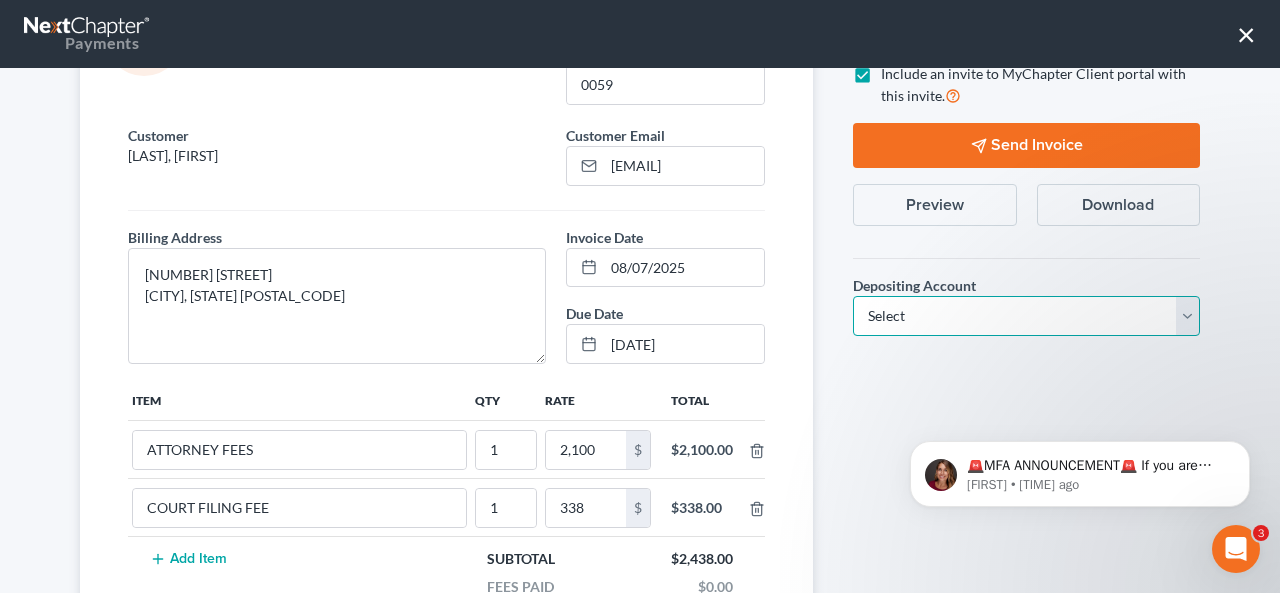 click on "Select Operation Trust" at bounding box center [1026, 316] 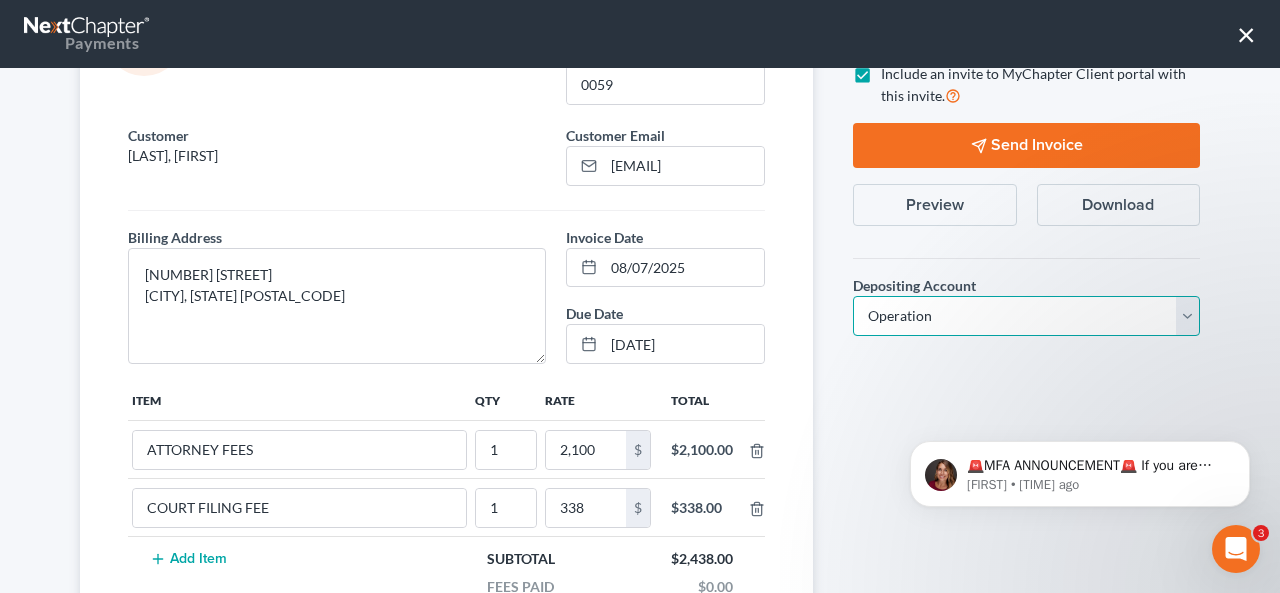 click on "Select Operation Trust" at bounding box center [1026, 316] 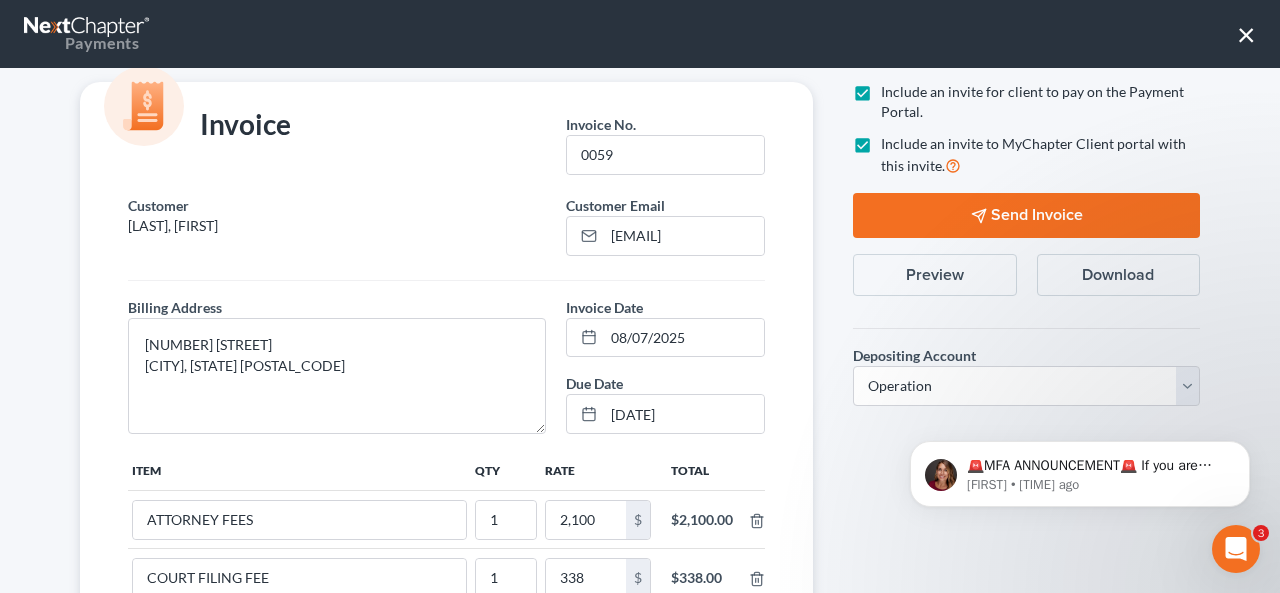 scroll, scrollTop: 0, scrollLeft: 0, axis: both 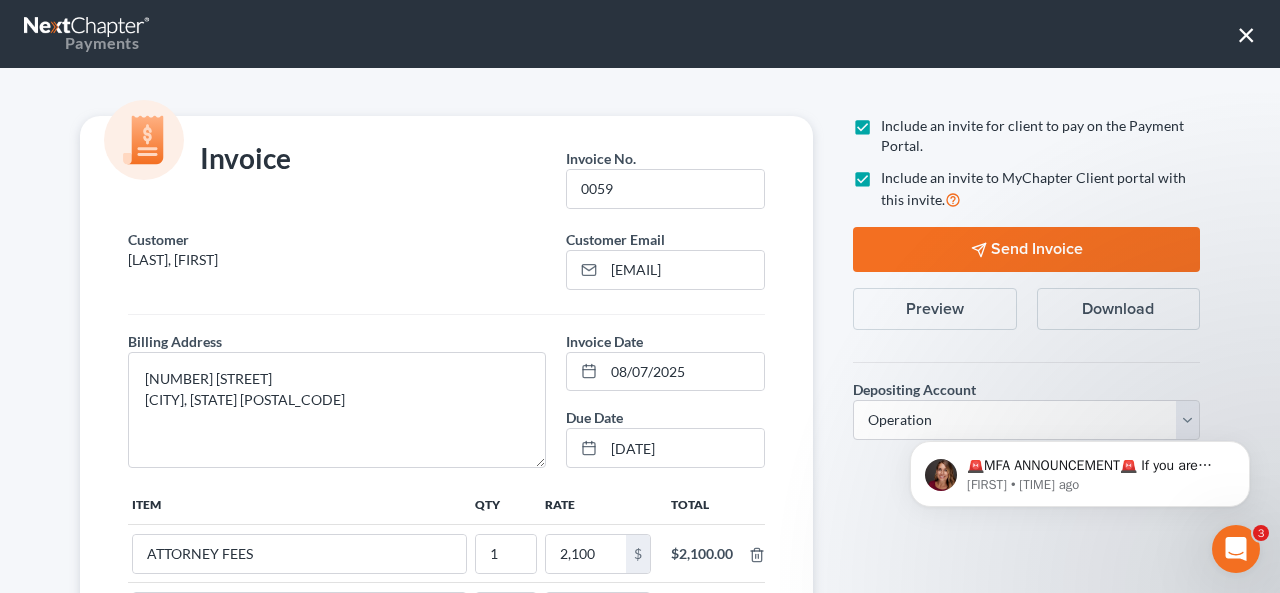 click on "Send Invoice" at bounding box center [1026, 249] 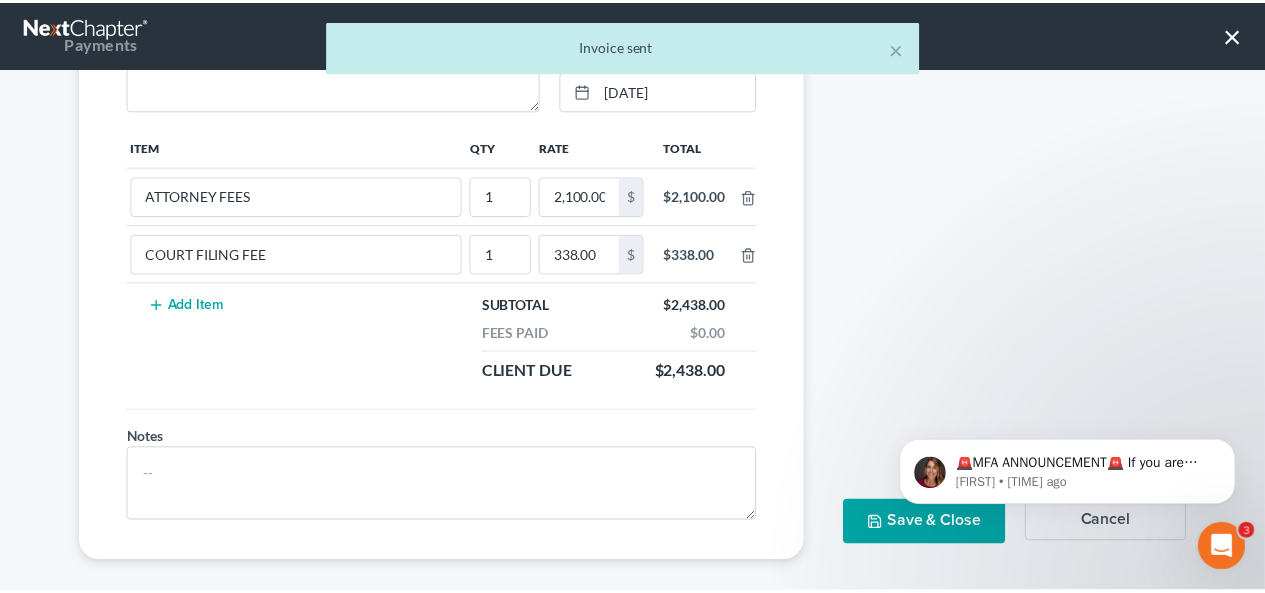 scroll, scrollTop: 368, scrollLeft: 0, axis: vertical 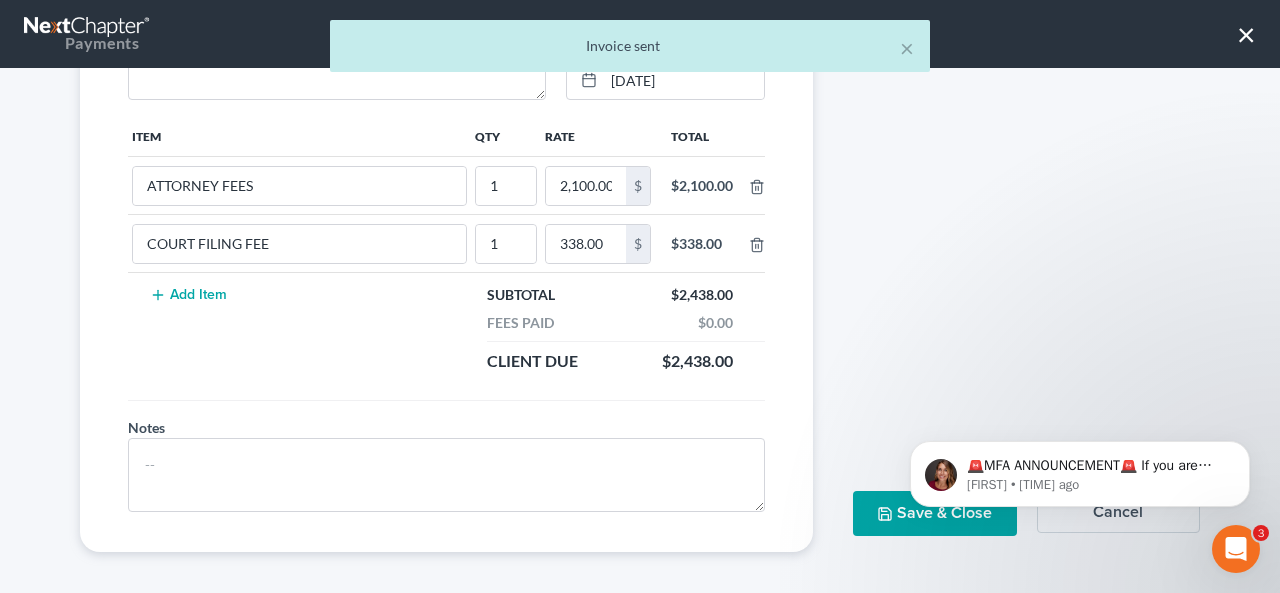 click 